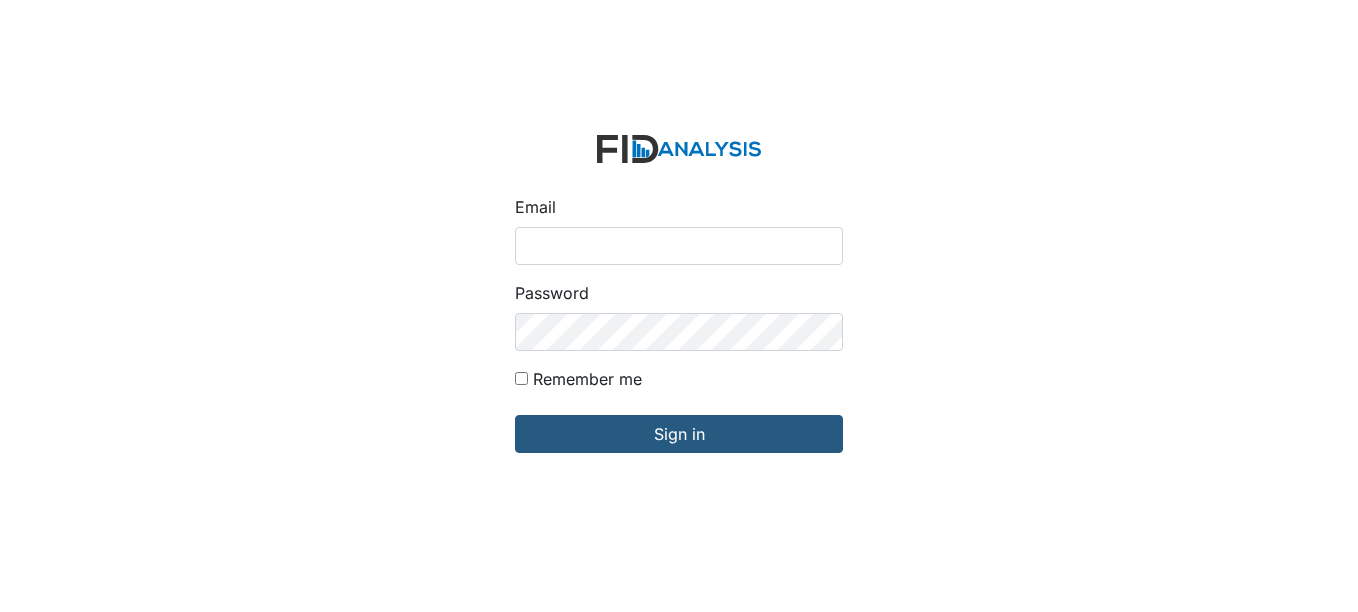 scroll, scrollTop: 0, scrollLeft: 0, axis: both 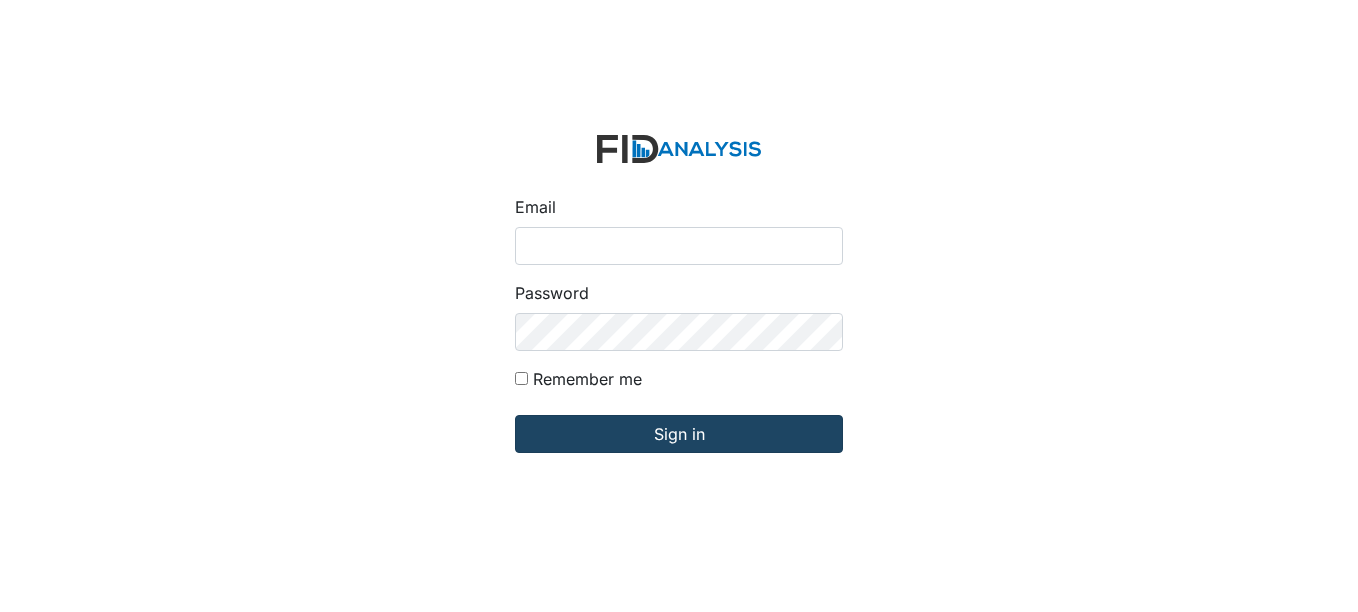 type on "[USERNAME]@example.com" 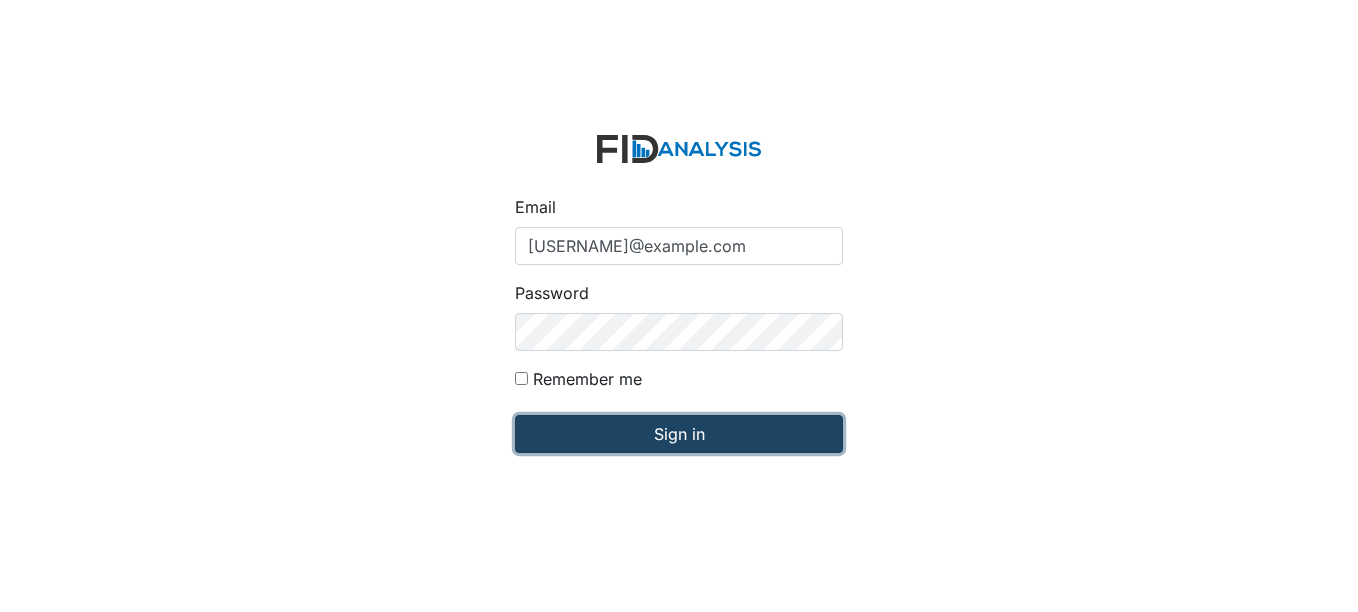 click on "Sign in" at bounding box center (679, 434) 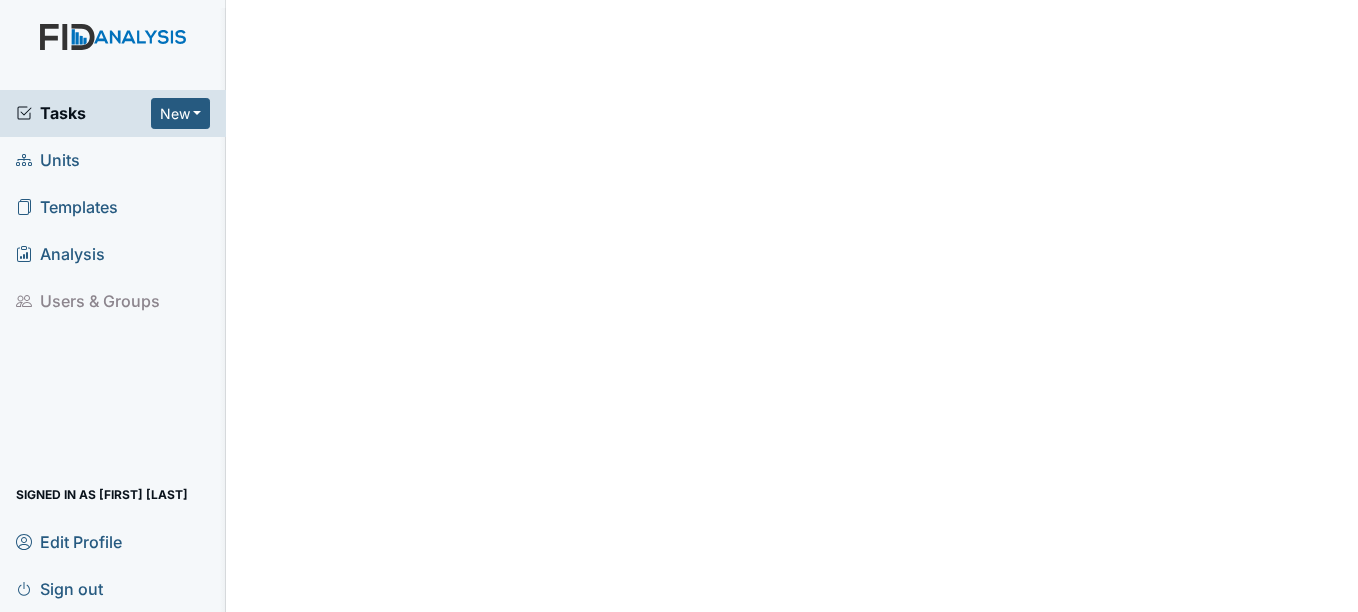 scroll, scrollTop: 0, scrollLeft: 0, axis: both 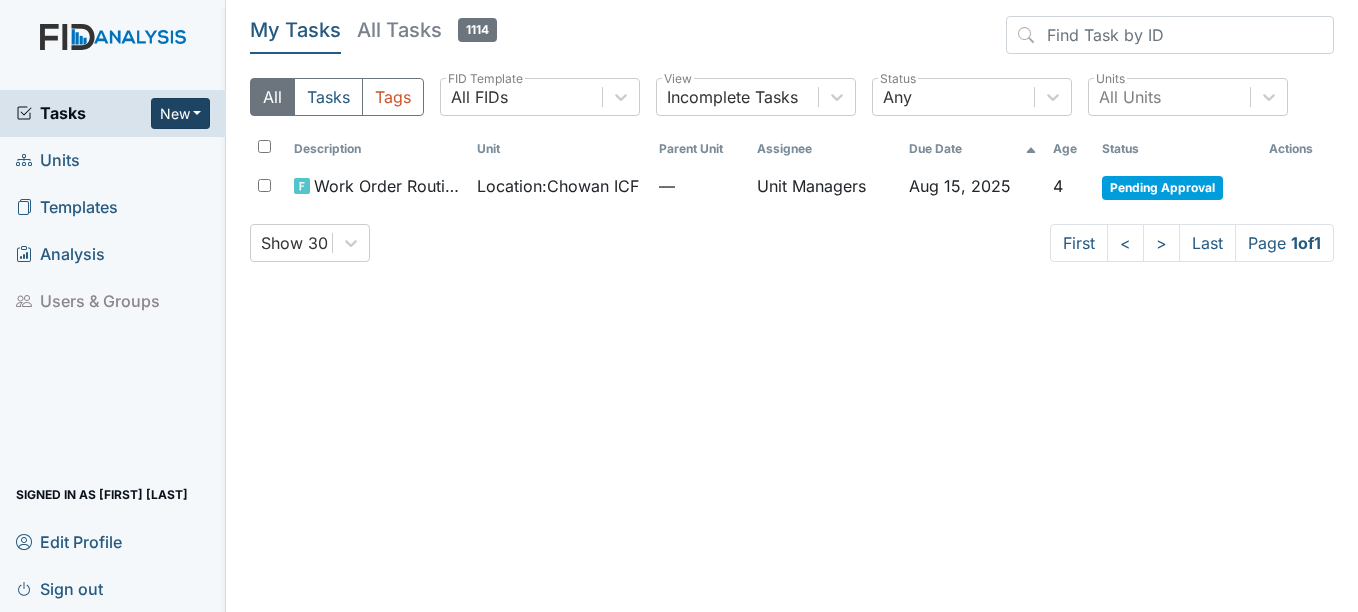 click on "New" at bounding box center (181, 113) 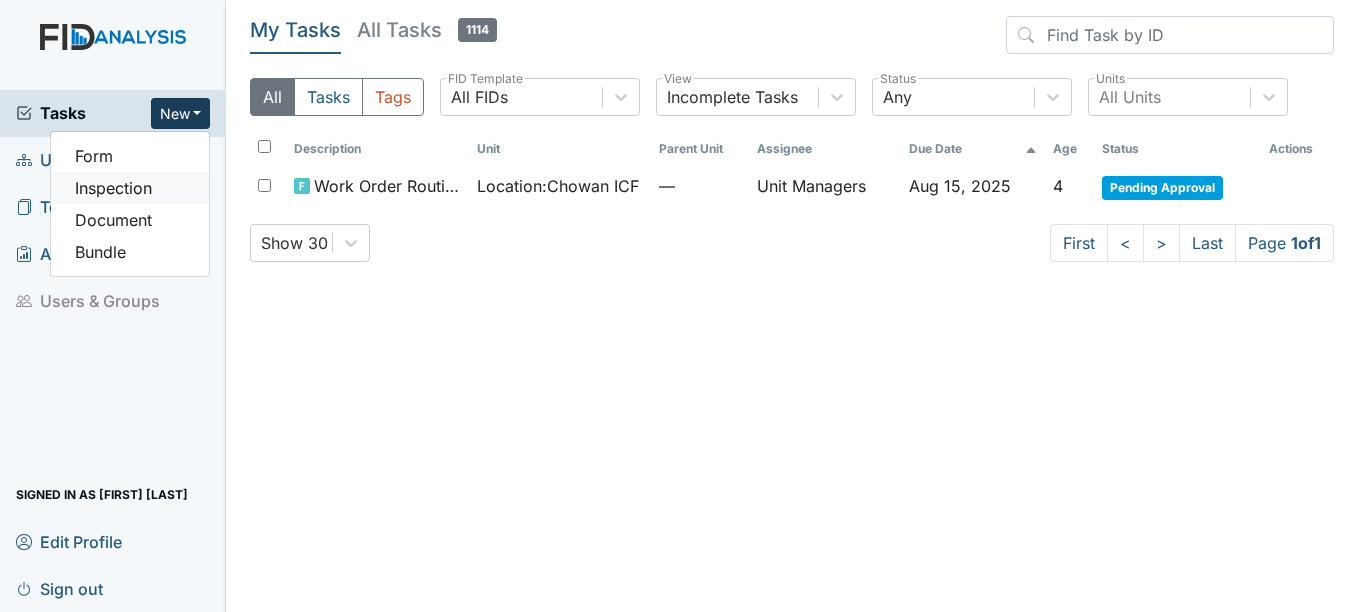 click on "Inspection" at bounding box center (130, 188) 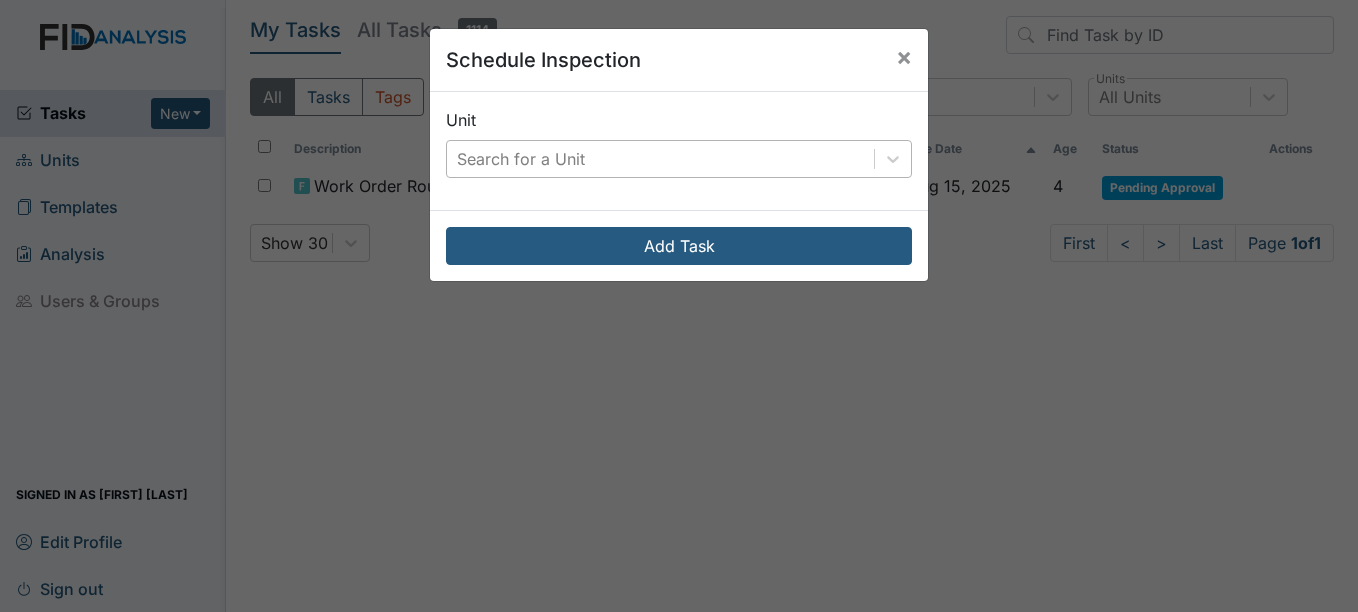 click on "Search for a Unit" at bounding box center [660, 159] 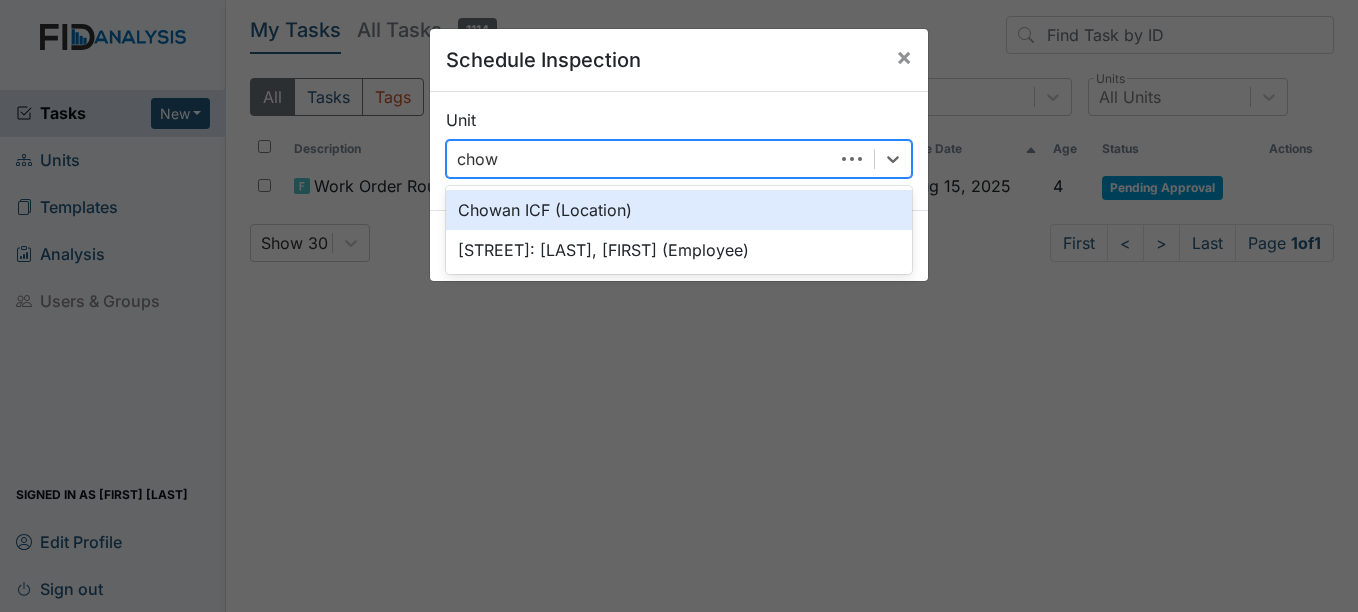 type on "chowa" 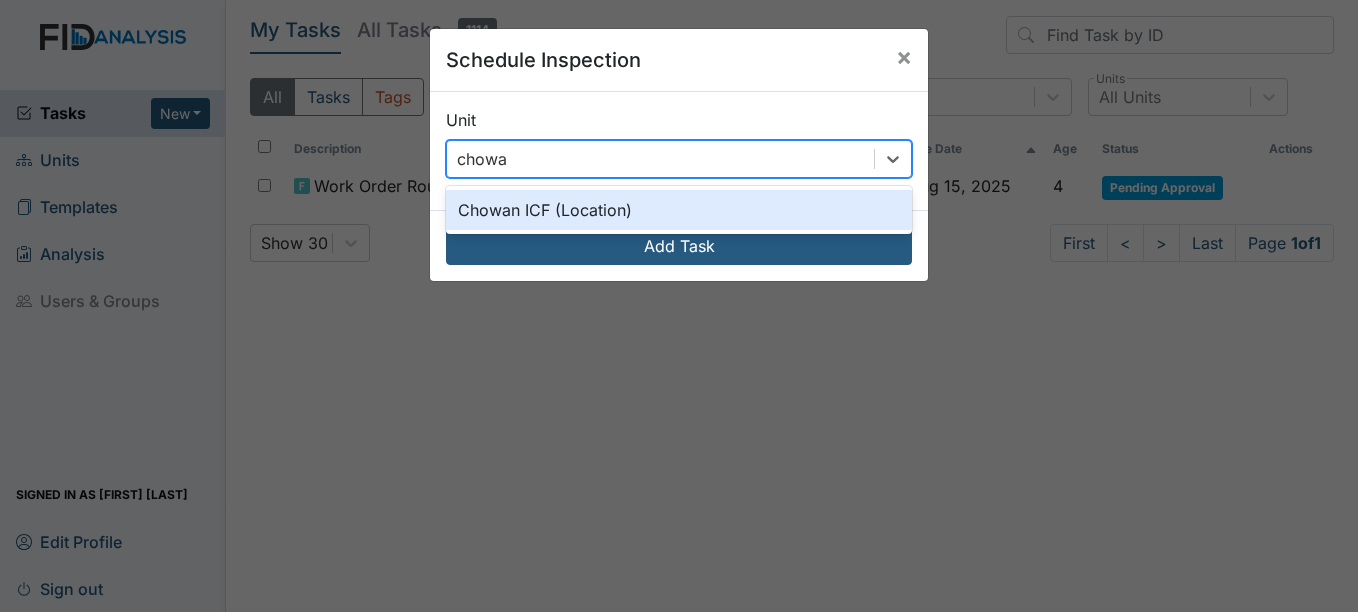 click on "Chowan ICF (Location)" at bounding box center (679, 210) 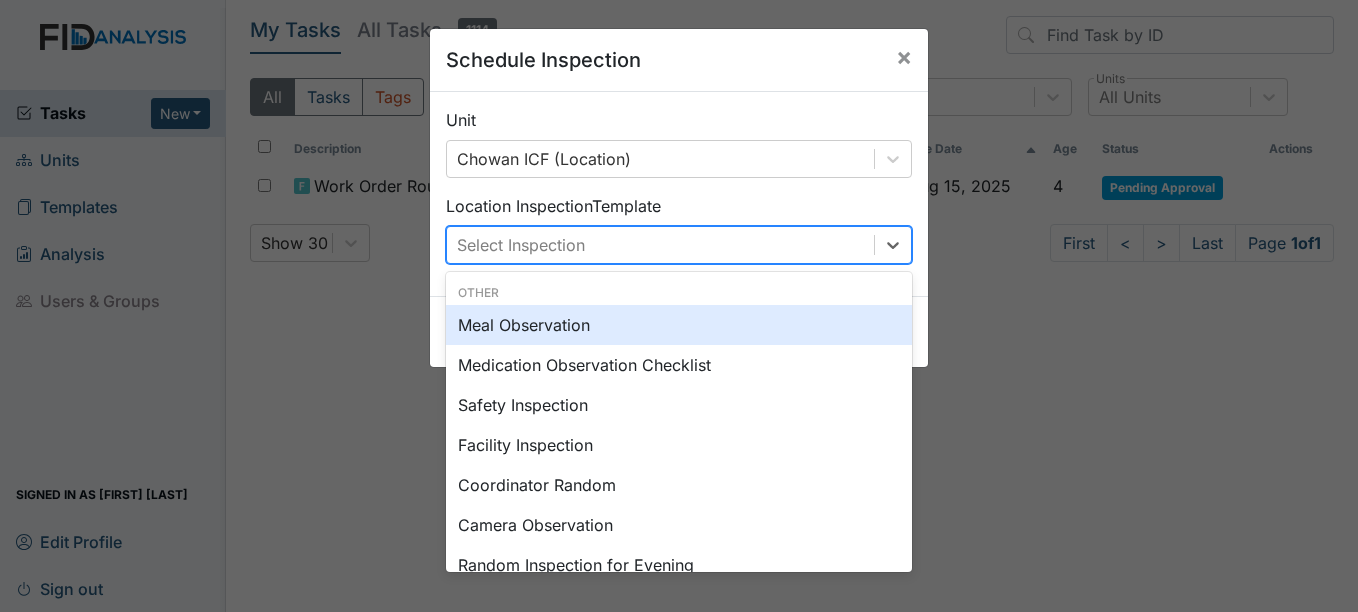 click on "Select Inspection" at bounding box center (660, 245) 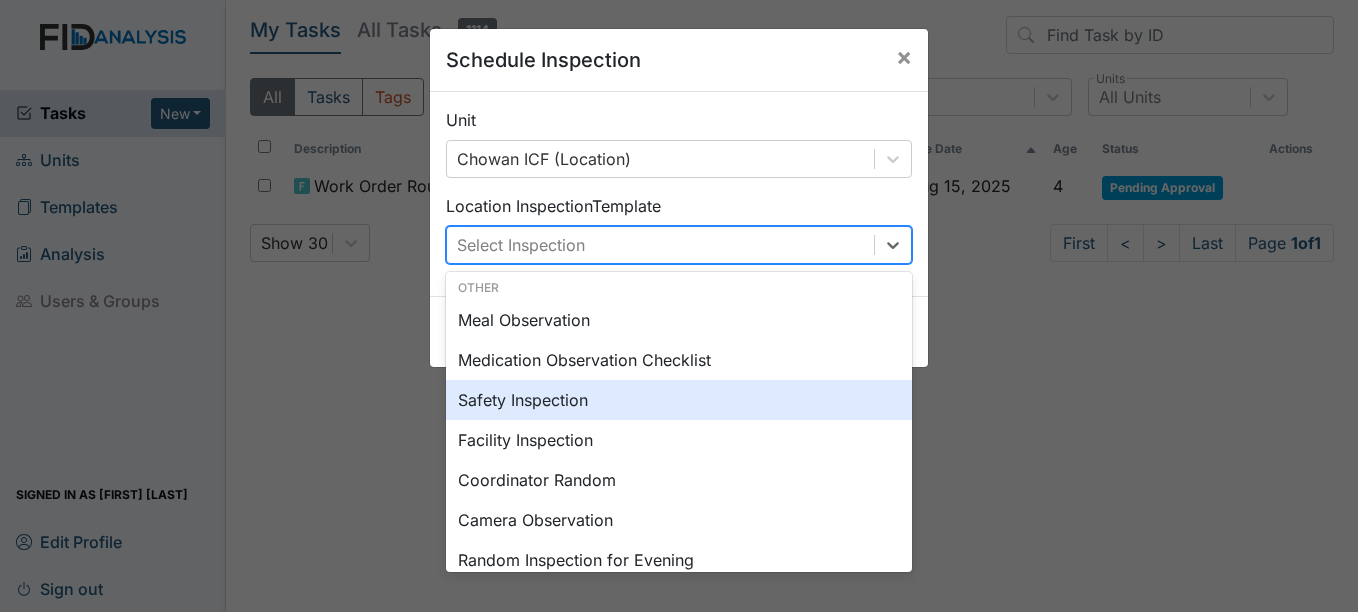 scroll, scrollTop: 2, scrollLeft: 0, axis: vertical 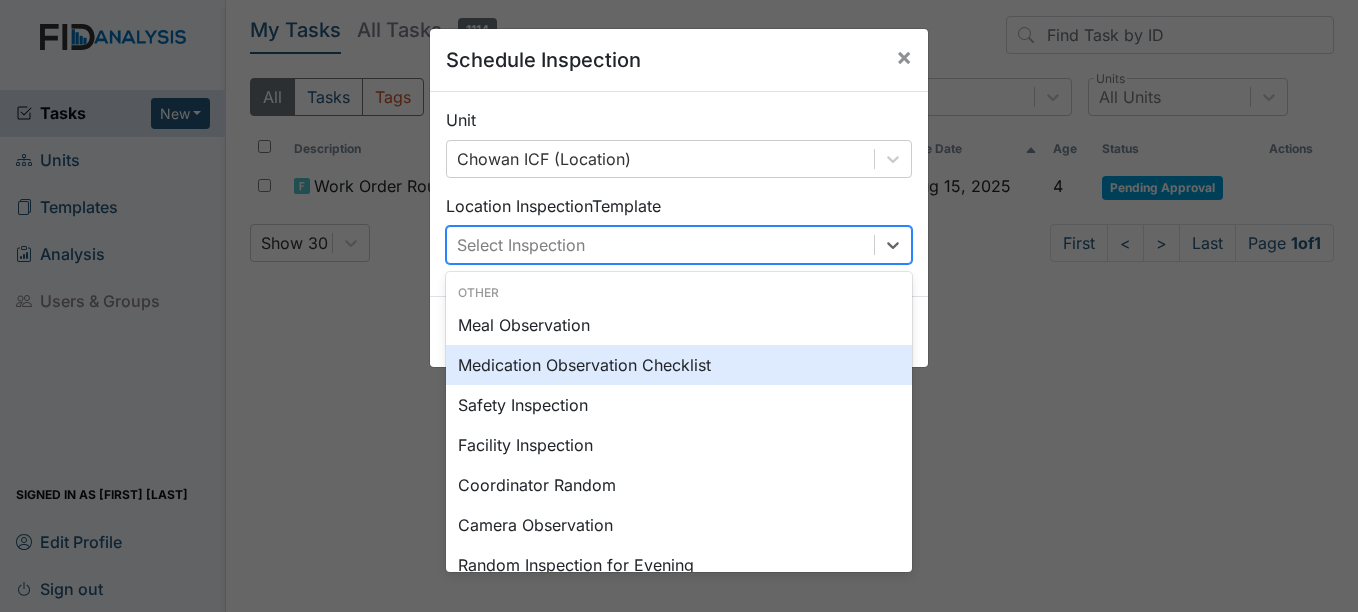 click on "Medication Observation Checklist" at bounding box center (679, 365) 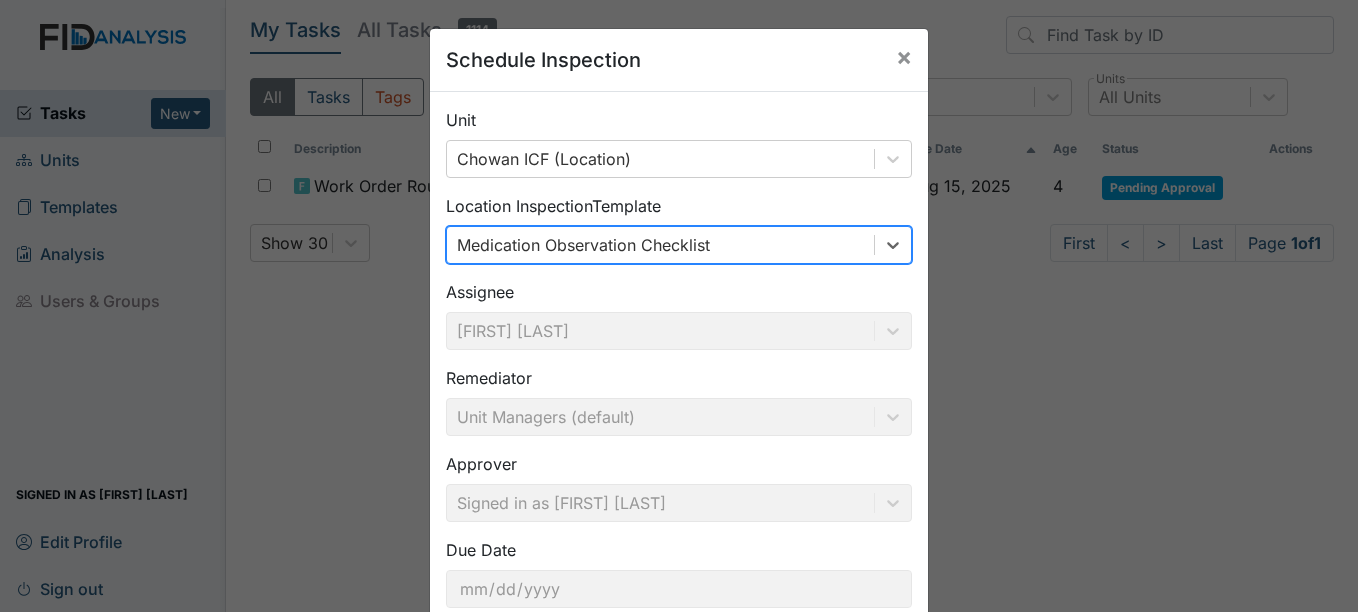 scroll, scrollTop: 128, scrollLeft: 0, axis: vertical 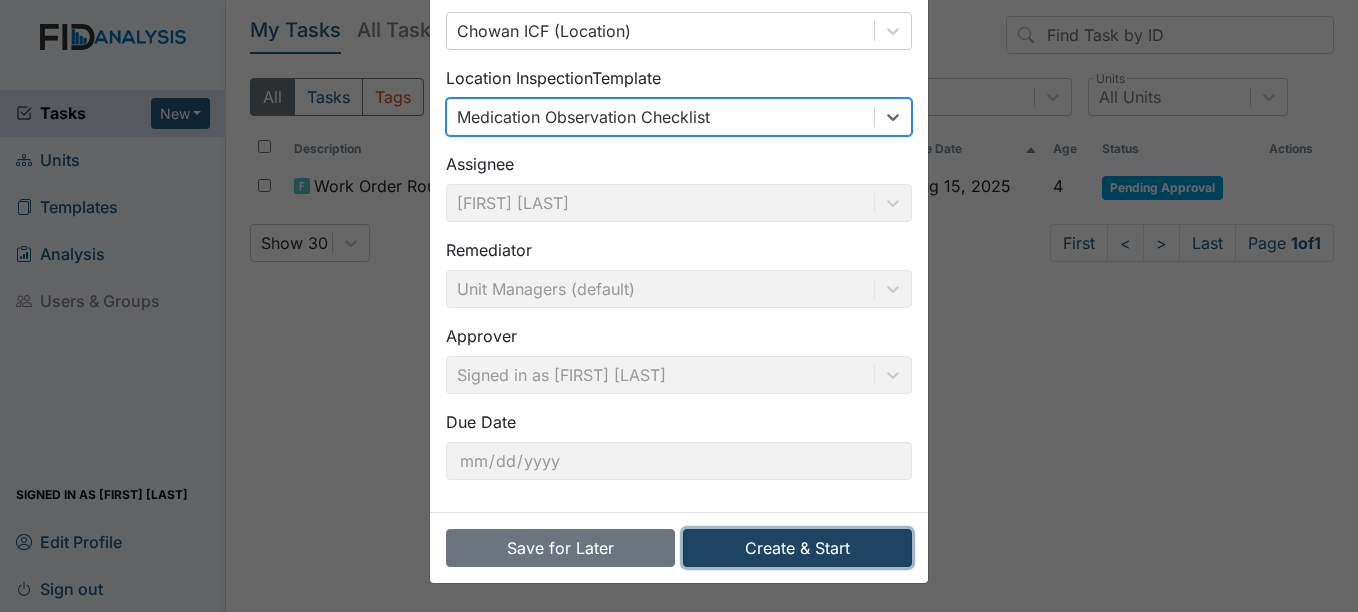 click on "Create & Start" at bounding box center (797, 548) 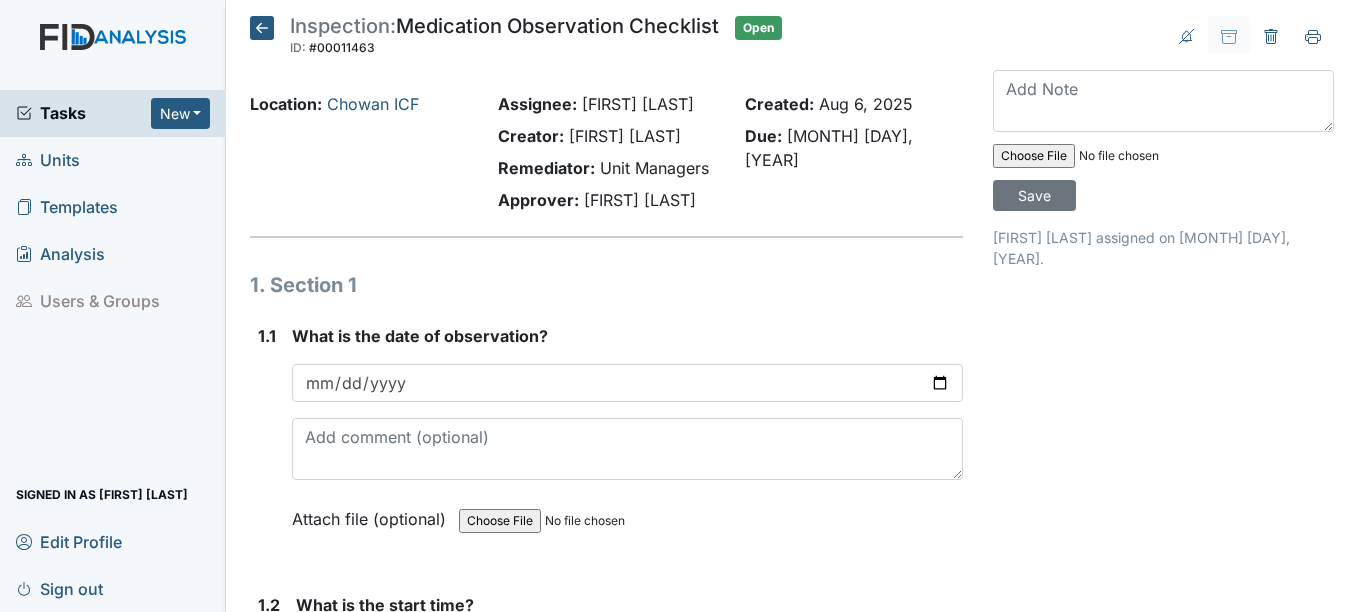 scroll, scrollTop: 0, scrollLeft: 0, axis: both 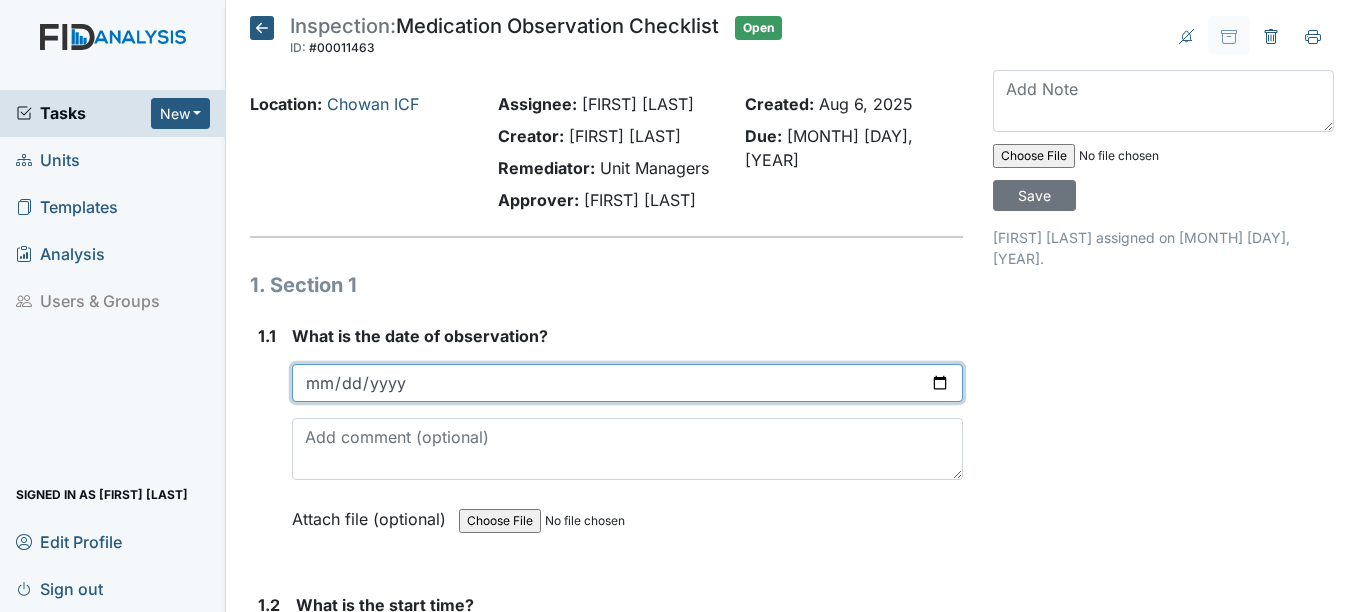 click at bounding box center (627, 383) 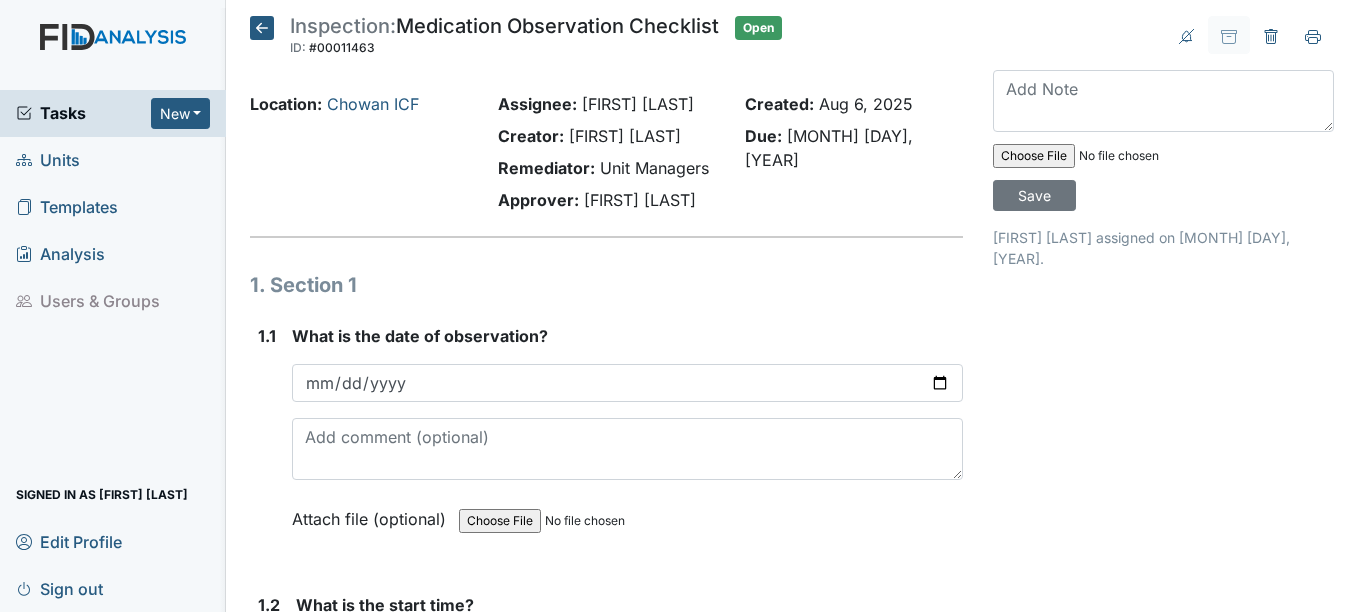 click on "Inspection:
Medication Observation Checklist
ID:
#00011463
Open
Autosaving...
Location:
Chowan ICF
Assignee:
[FIRST] [LAST]
Creator:
[FIRST] [LAST]
Remediator:
Unit Managers
Approver:
[FIRST] [LAST]
Created:
[MONTH] [DAY], [YEAR]
Due:
[MONTH] [DAY], [YEAR]
1. Section 1
1.1
What is the date of observation?
[YEAR]-[MONTH]-[DAY]
Attach file (optional)
You can upload .pdf, .txt, .jpg, .jpeg, .png, .csv, .xls, or .doc files under 100MB.
1.2
What is the start time?
This field is required.
Attach file (optional)
You can upload .pdf, .txt, .jpg, .jpeg, .png, .csv, .xls, or .doc files under 100MB.
1.3
Name of staff being observed?
This field is required.
Attach file (optional)
You can upload .pdf, .txt, .jpg, .jpeg, .png, .csv, .xls, or .doc files under 100MB." at bounding box center (606, 2007) 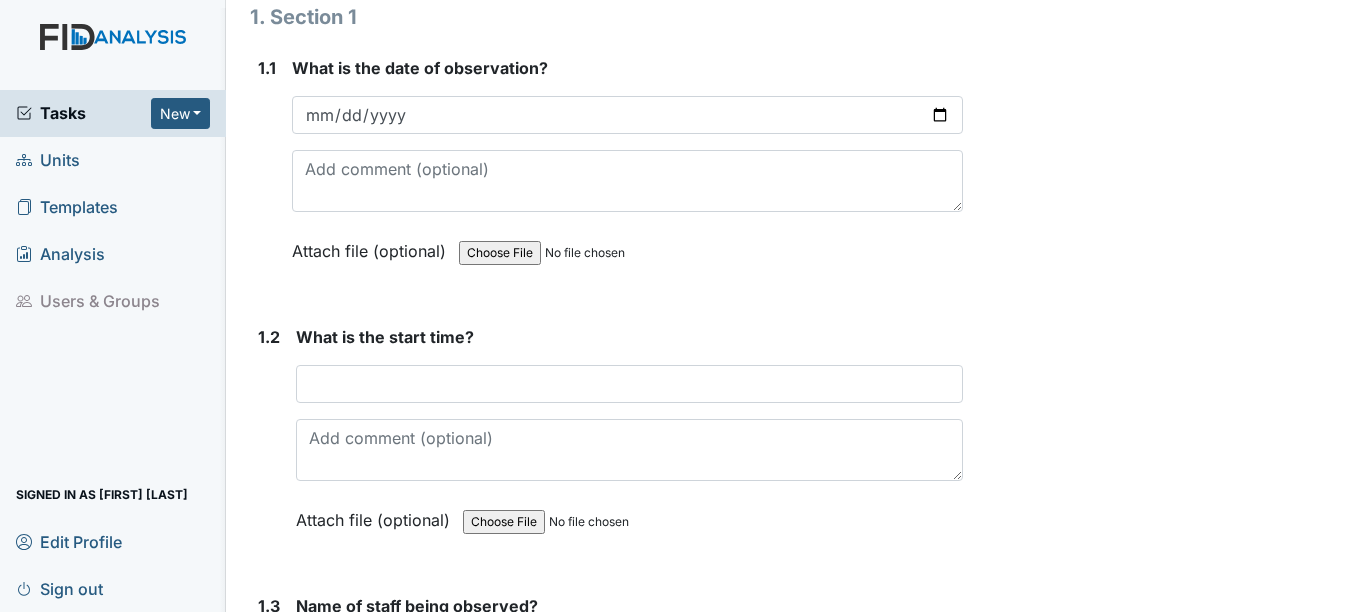 scroll, scrollTop: 300, scrollLeft: 0, axis: vertical 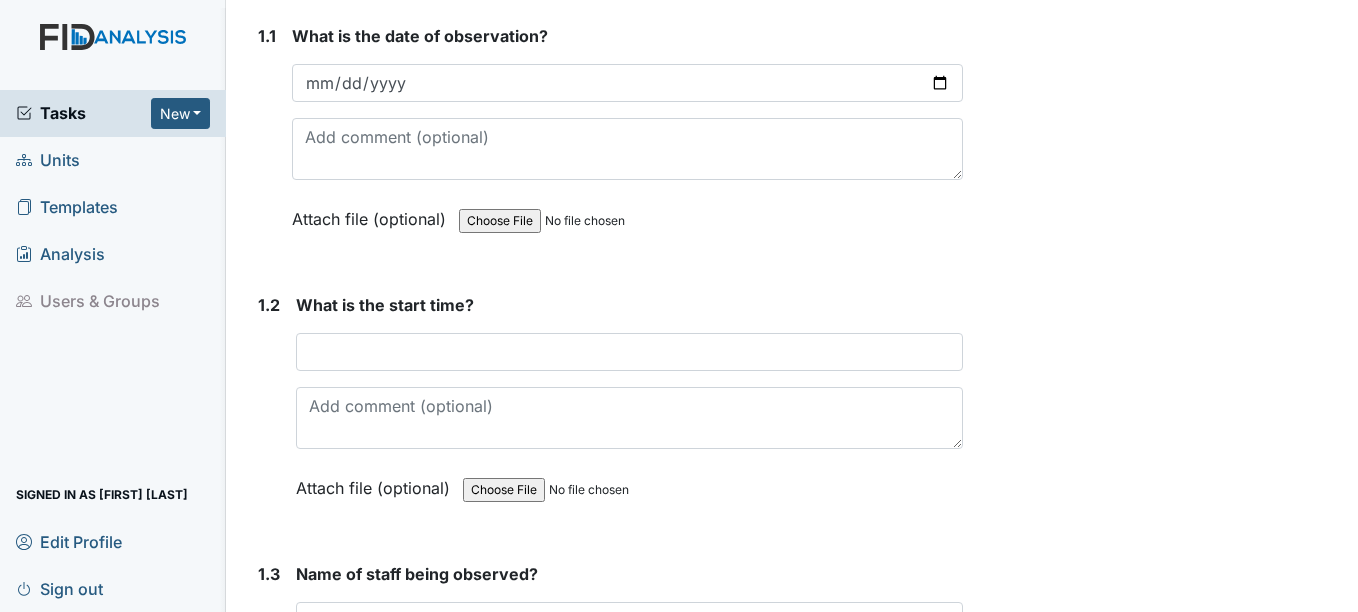 click on "What is the start time?
This field is required.
Attach file (optional)
You can upload .pdf, .txt, .jpg, .jpeg, .png, .csv, .xls, or .doc files under 100MB." at bounding box center [629, 403] 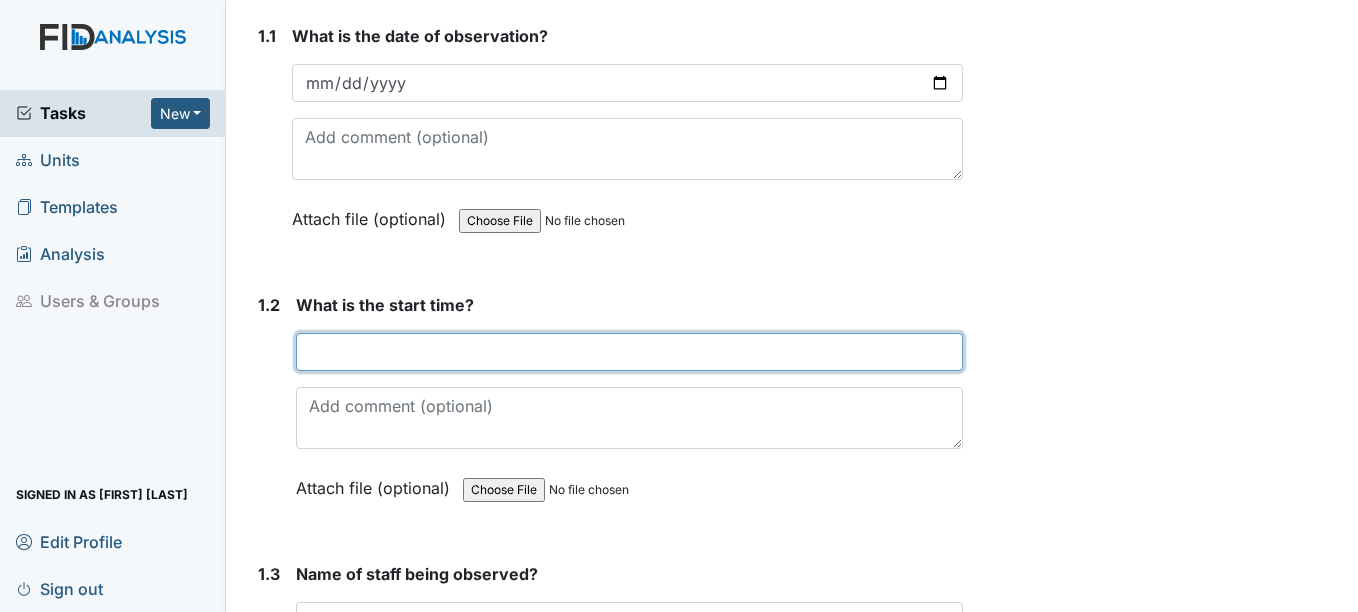 click at bounding box center (629, 352) 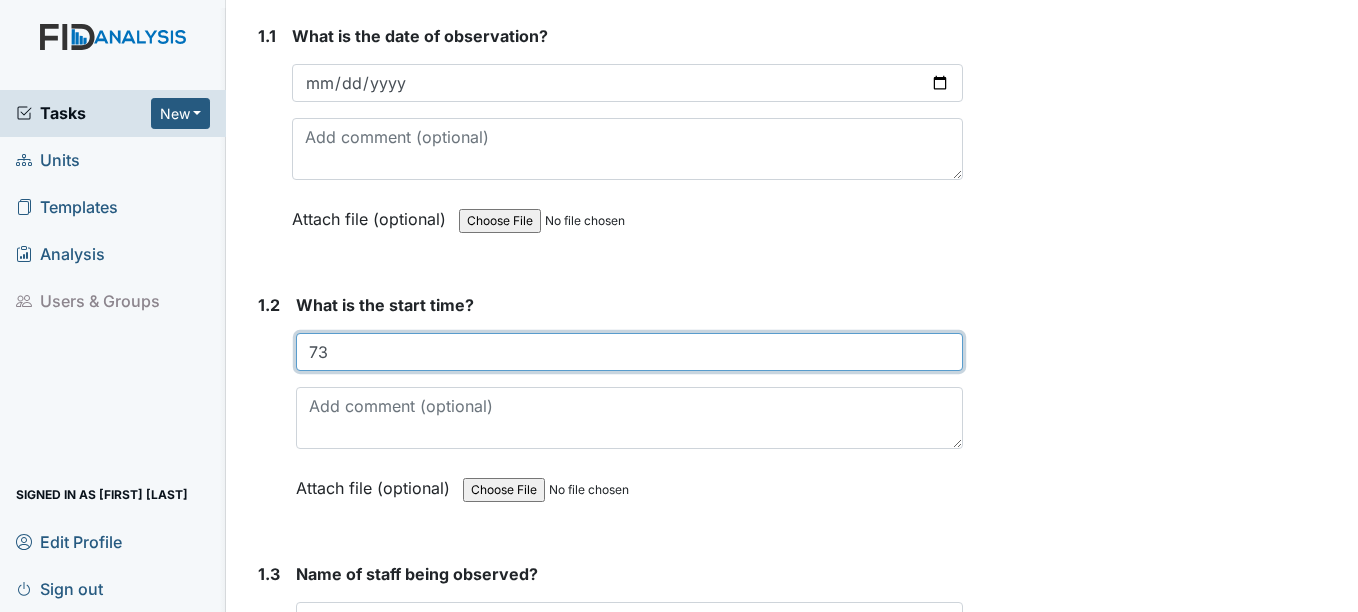 type on "7" 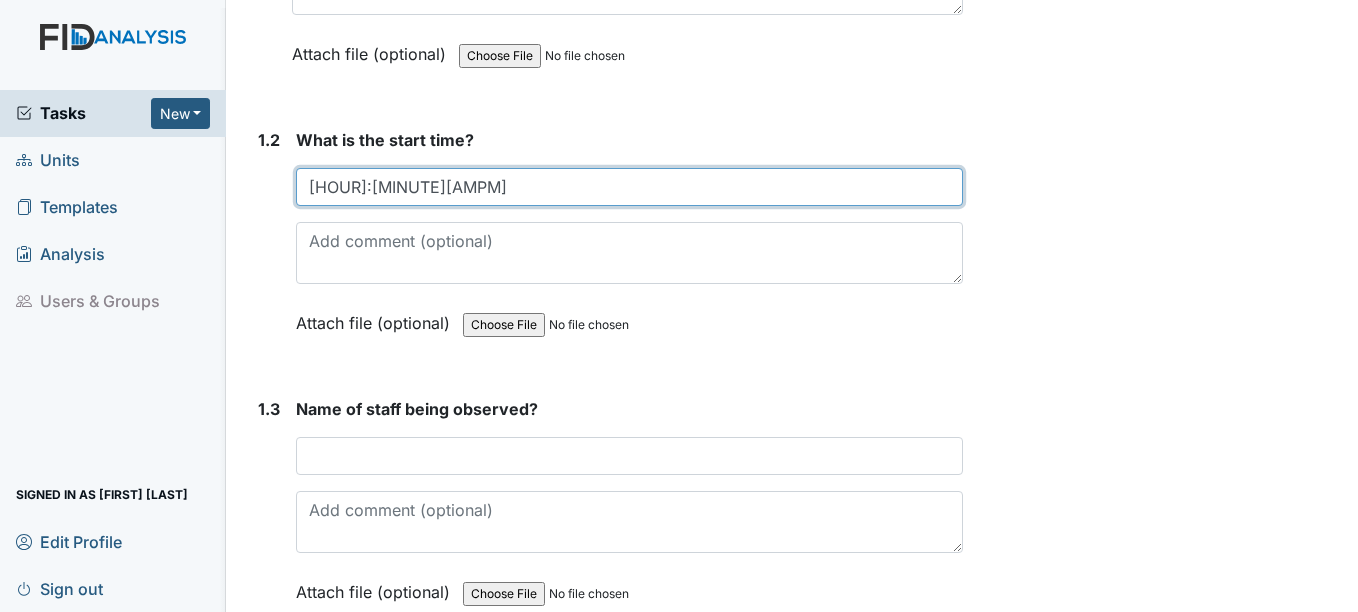 scroll, scrollTop: 500, scrollLeft: 0, axis: vertical 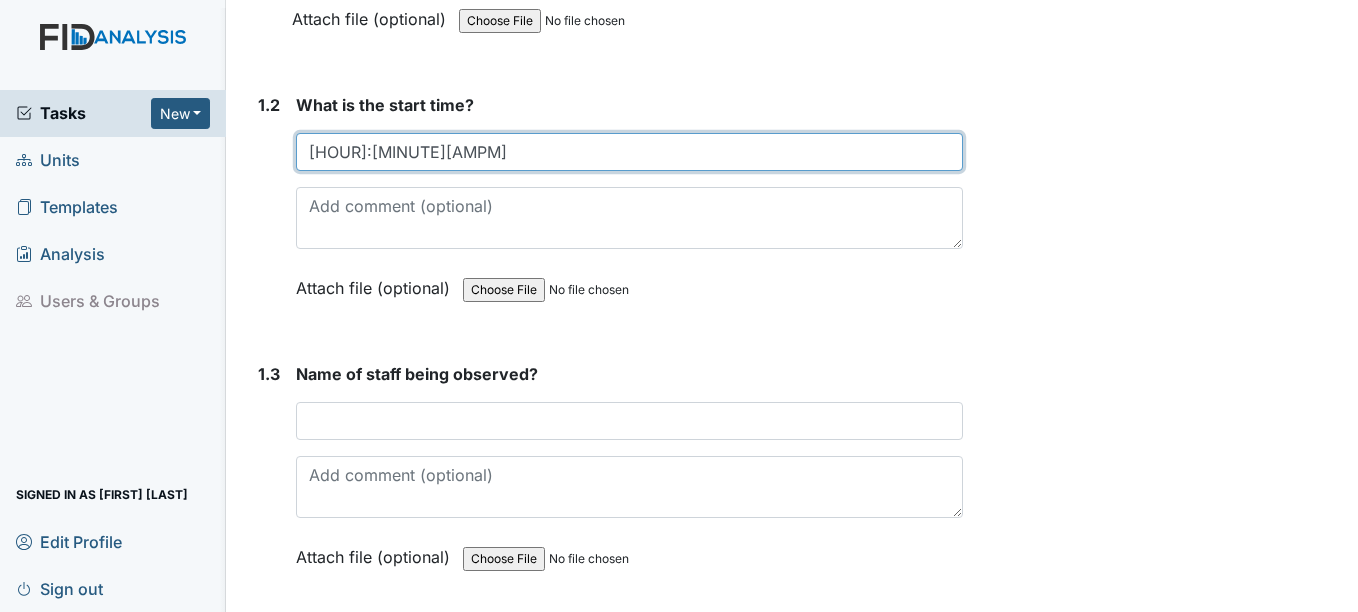 type on "[HOUR]:[MINUTE][AMPM]" 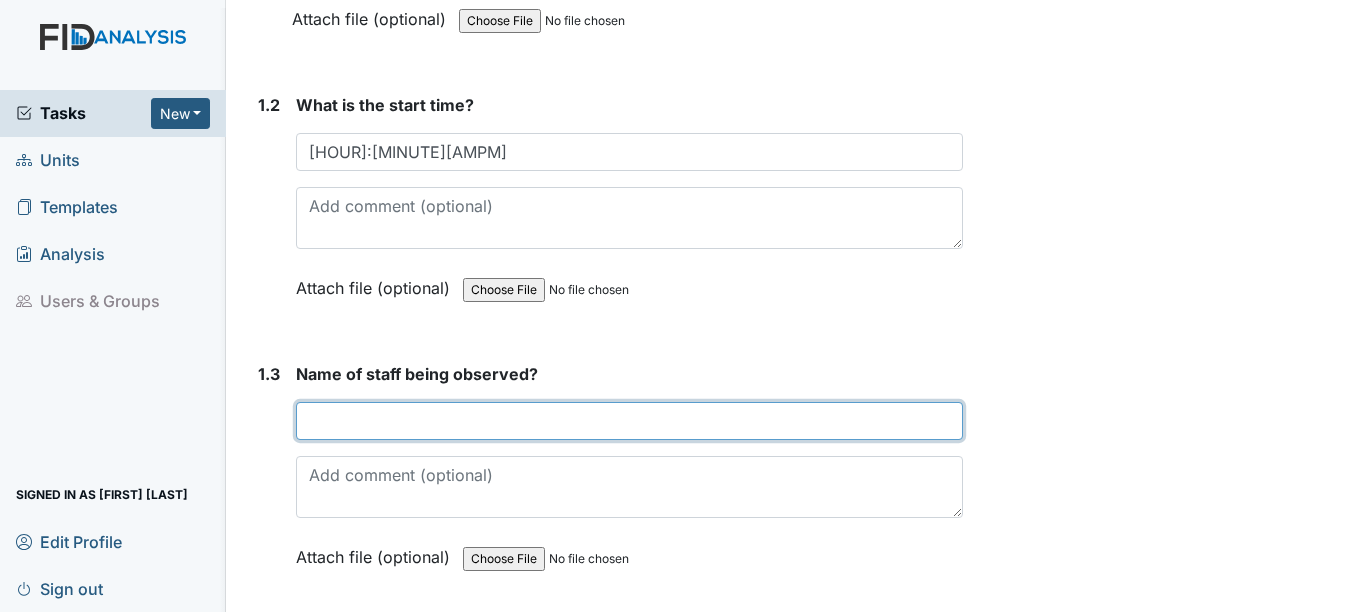 click at bounding box center (629, 421) 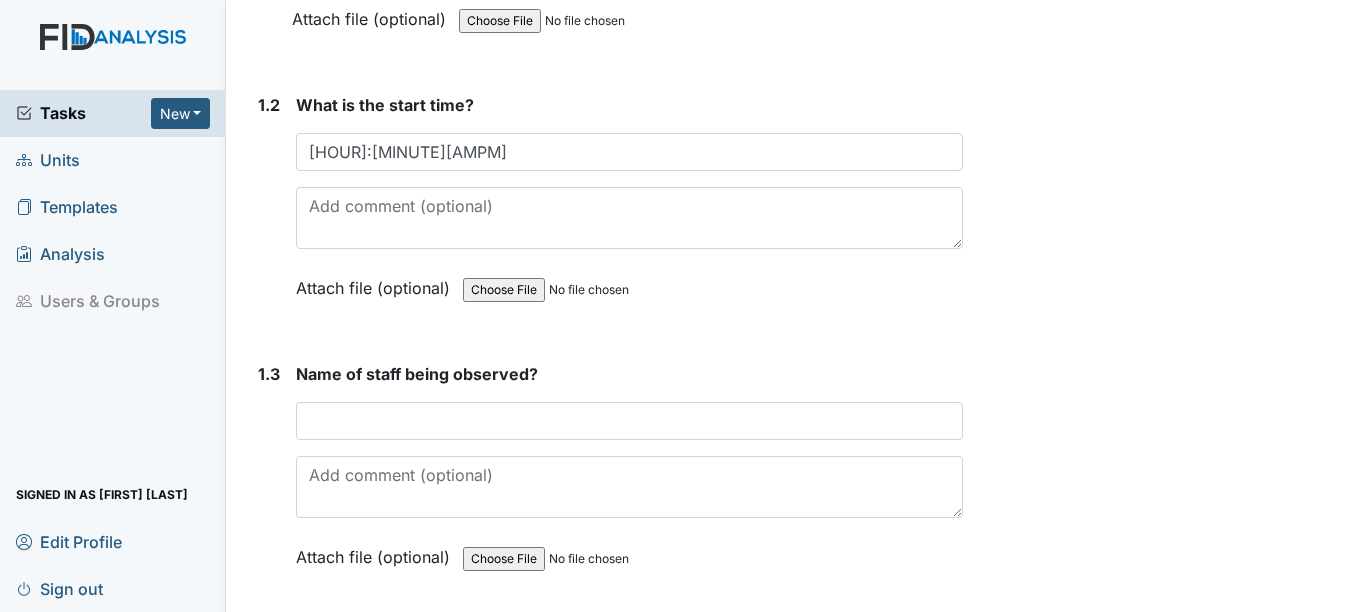 click on "1. Section 1
1.1
What is the date of observation?
[YEAR]-[MONTH]-[DAY]
Attach file (optional)
You can upload .pdf, .txt, .jpg, .jpeg, .png, .csv, .xls, or .doc files under 100MB.
1.2
What is the start time?
[HOUR]:[MINUTE][AMPM]
This field is required.
Attach file (optional)
You can upload .pdf, .txt, .jpg, .jpeg, .png, .csv, .xls, or .doc files under 100MB.
1.3
Name of staff being observed?
This field is required.
Attach file (optional)
You can upload .pdf, .txt, .jpg, .jpeg, .png, .csv, .xls, or .doc files under 100MB.
1.4
List Initials of consumer receiving medication.
This field is required.
2. Section 2
2.1
Are all materials prepared prior to med pass? (Water, food to mix, cups, etc.)
You must select one of the below options.
Yes
No
2.2" at bounding box center [606, 1634] 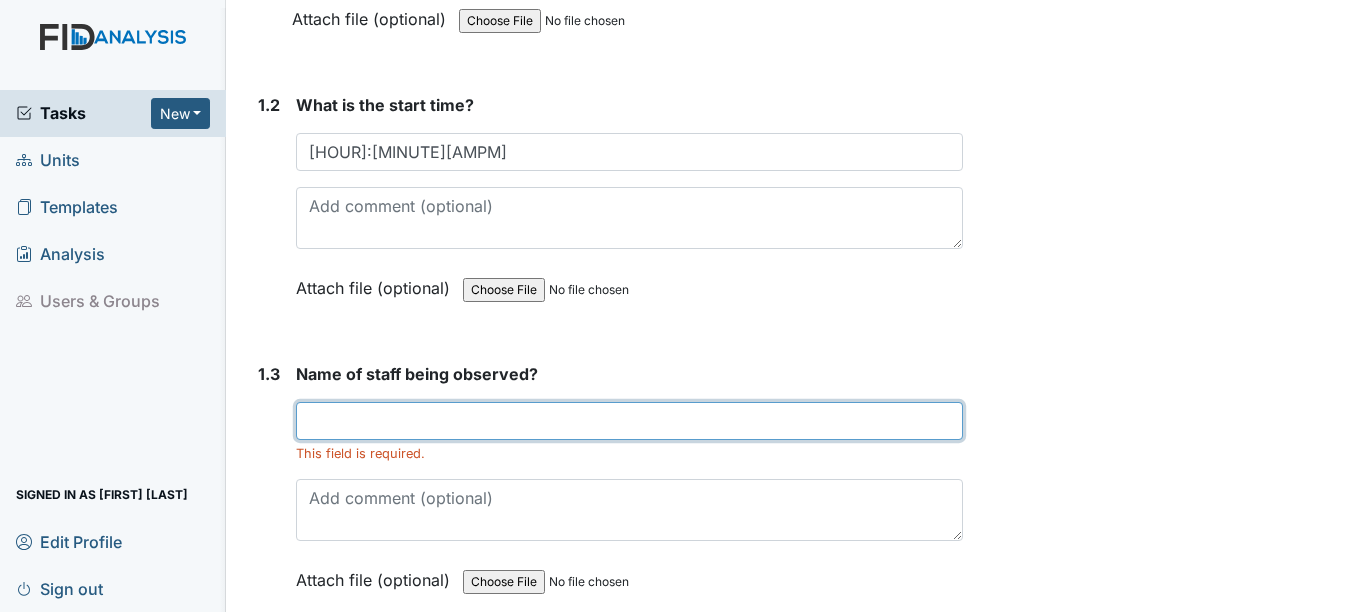 click at bounding box center [629, 421] 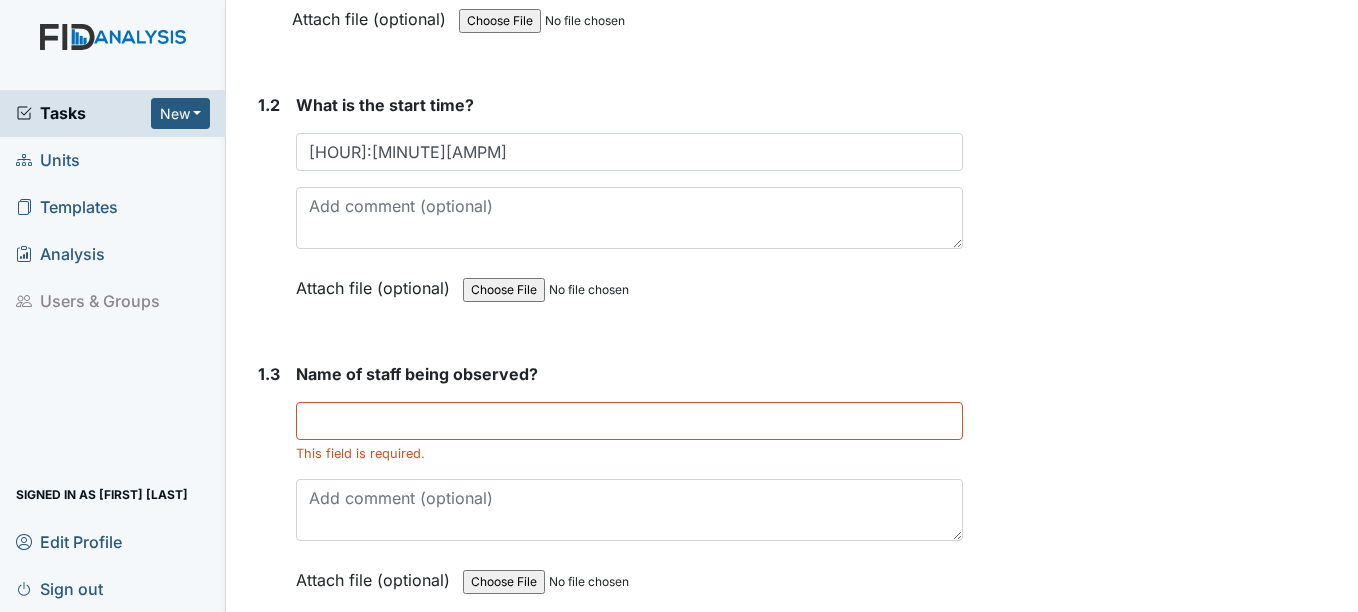 click on "What is the start time?
[HOUR]:[MINUTE][AMPM]
This field is required.
Attach file (optional)
You can upload .pdf, .txt, .jpg, .jpeg, .png, .csv, .xls, or .doc files under 100MB." at bounding box center (629, 211) 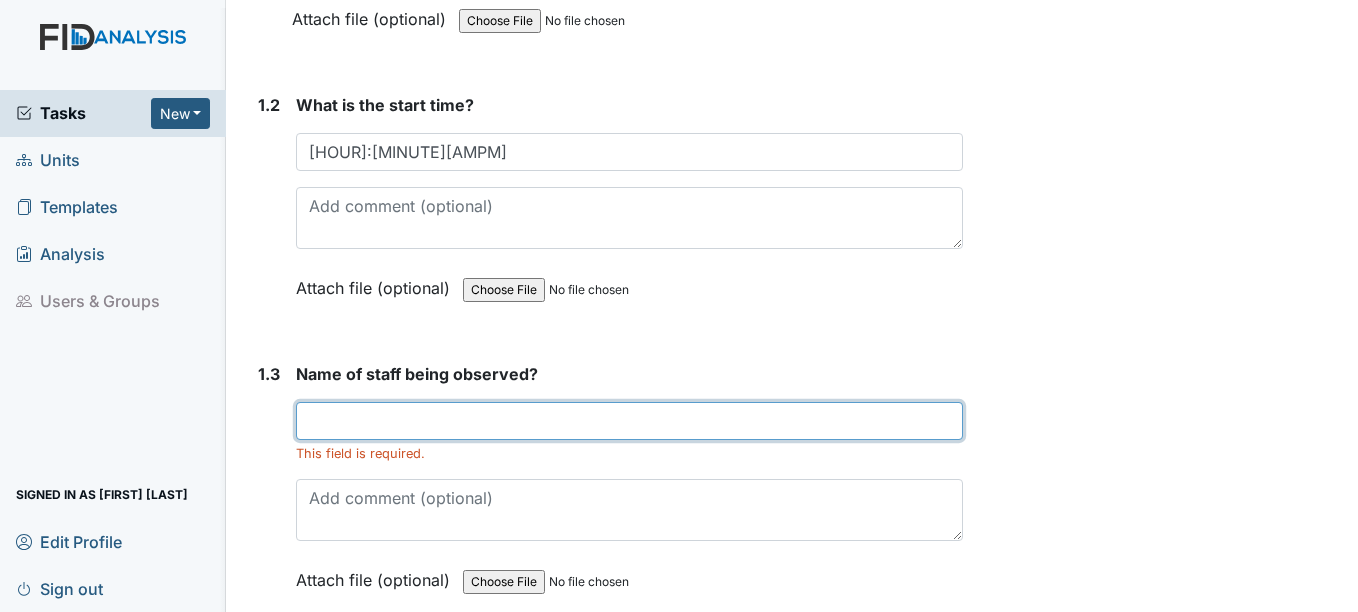 click at bounding box center [629, 421] 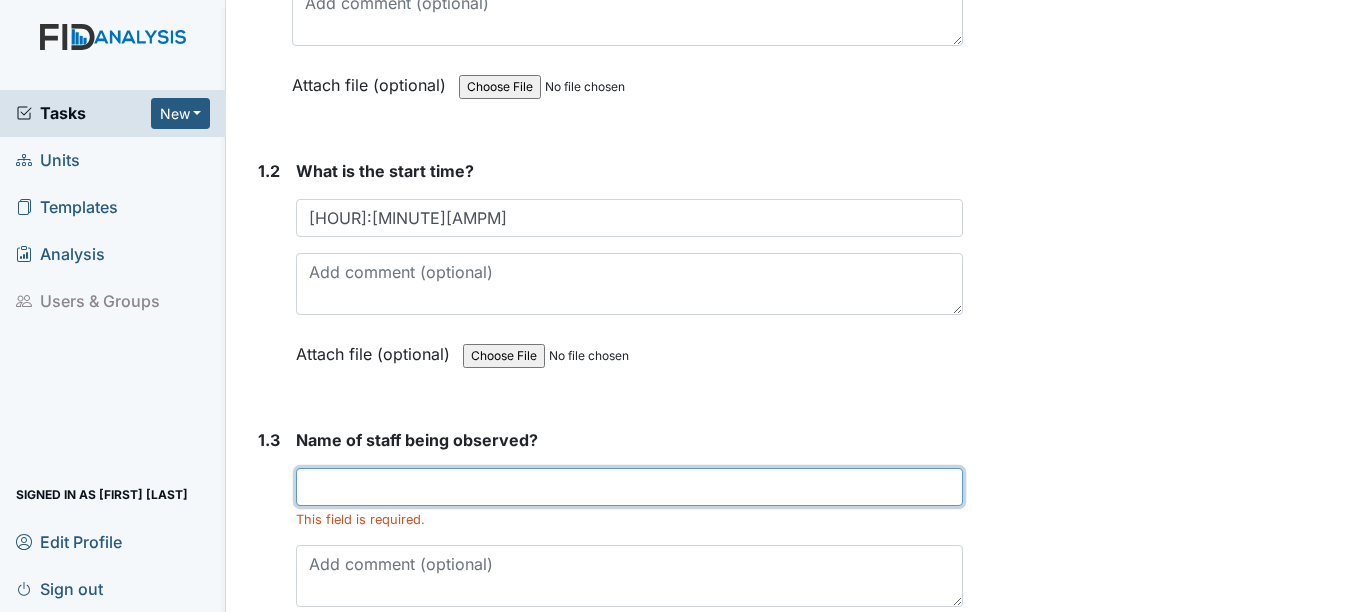 scroll, scrollTop: 400, scrollLeft: 0, axis: vertical 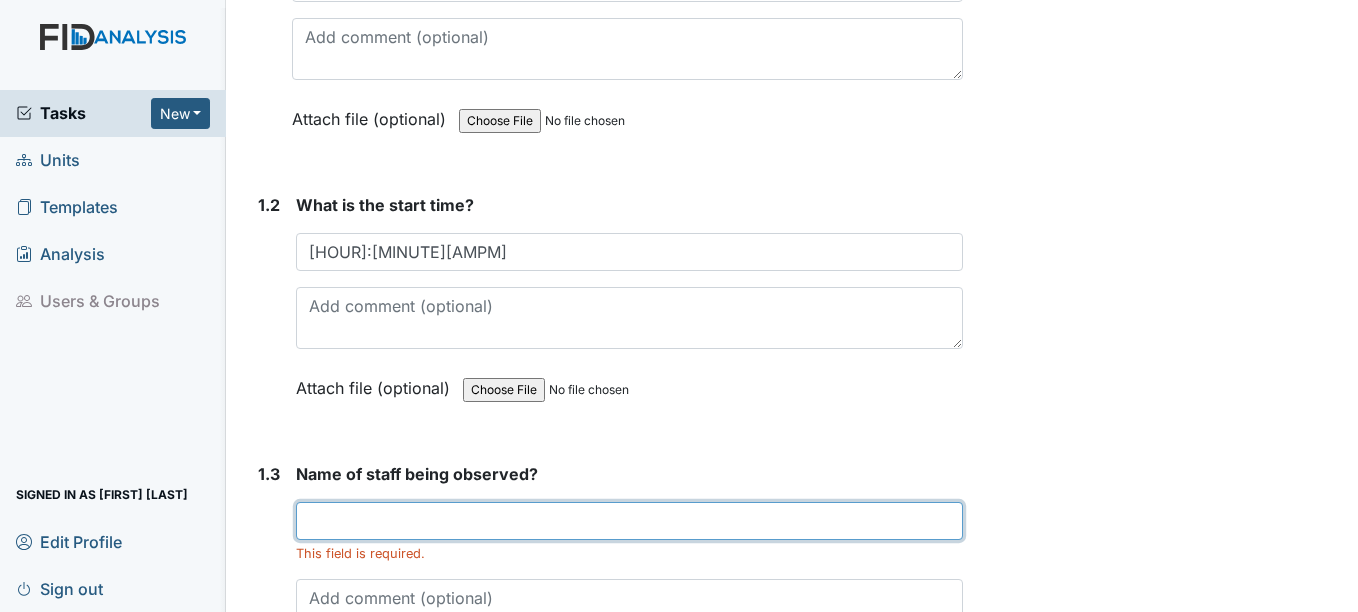 click at bounding box center (629, 521) 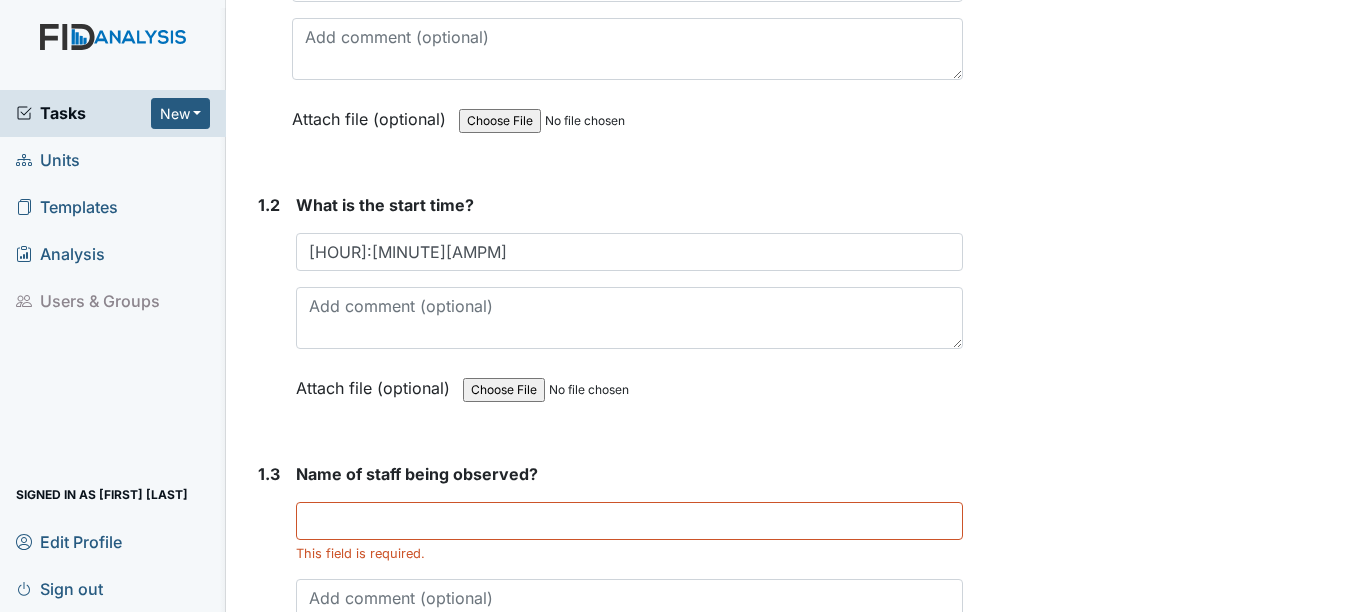 click on "Name of staff being observed?" at bounding box center [629, 474] 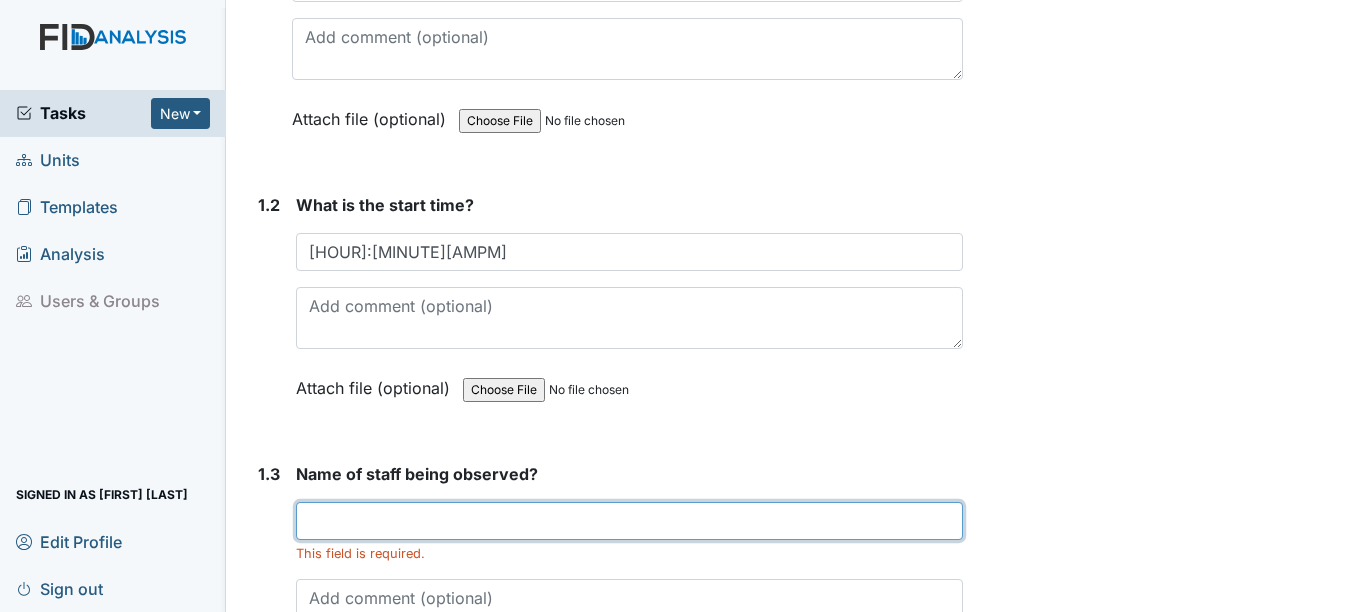 click at bounding box center (629, 521) 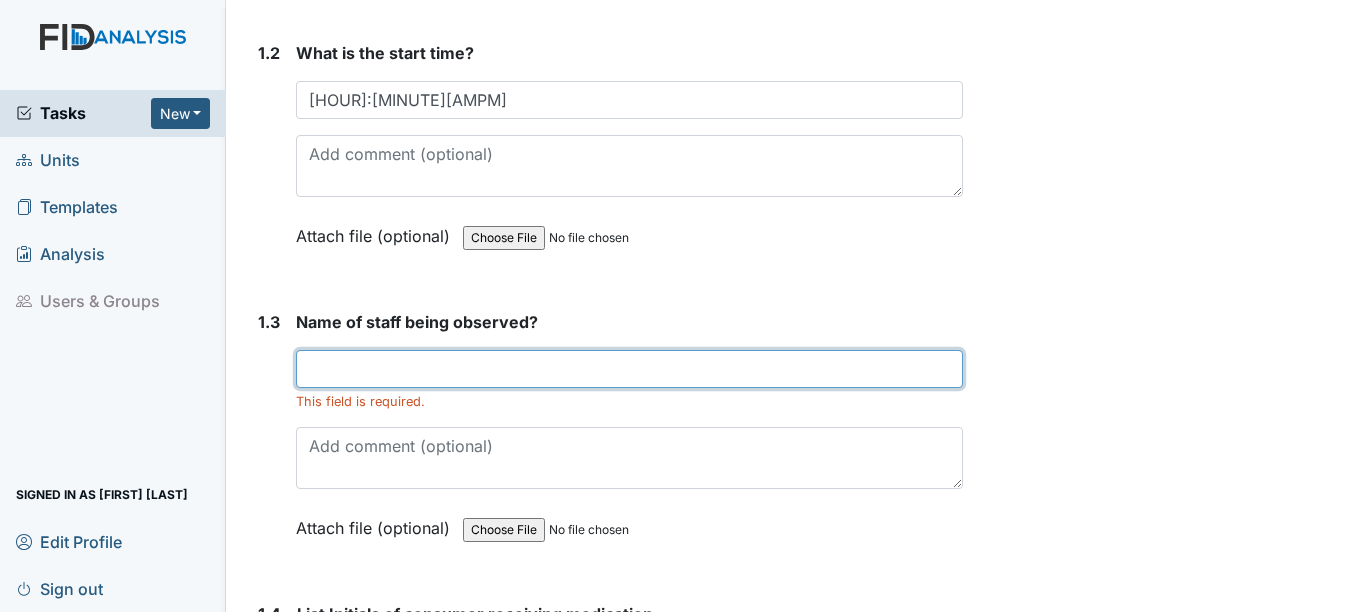 scroll, scrollTop: 600, scrollLeft: 0, axis: vertical 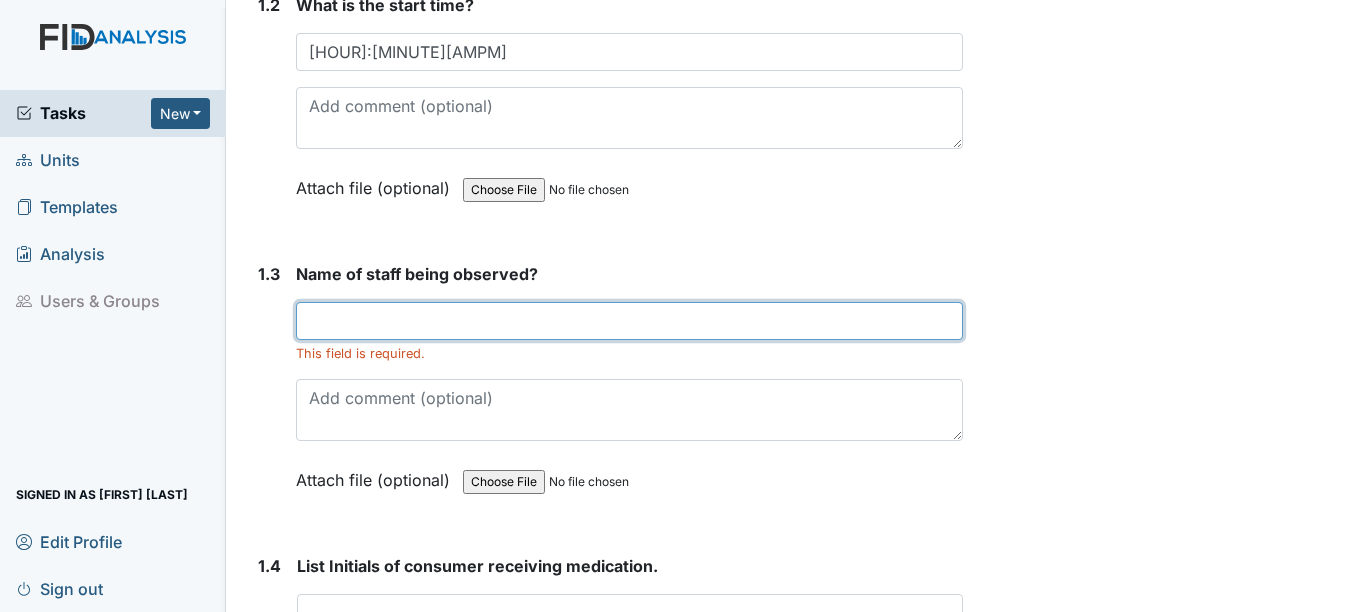 click at bounding box center [629, 321] 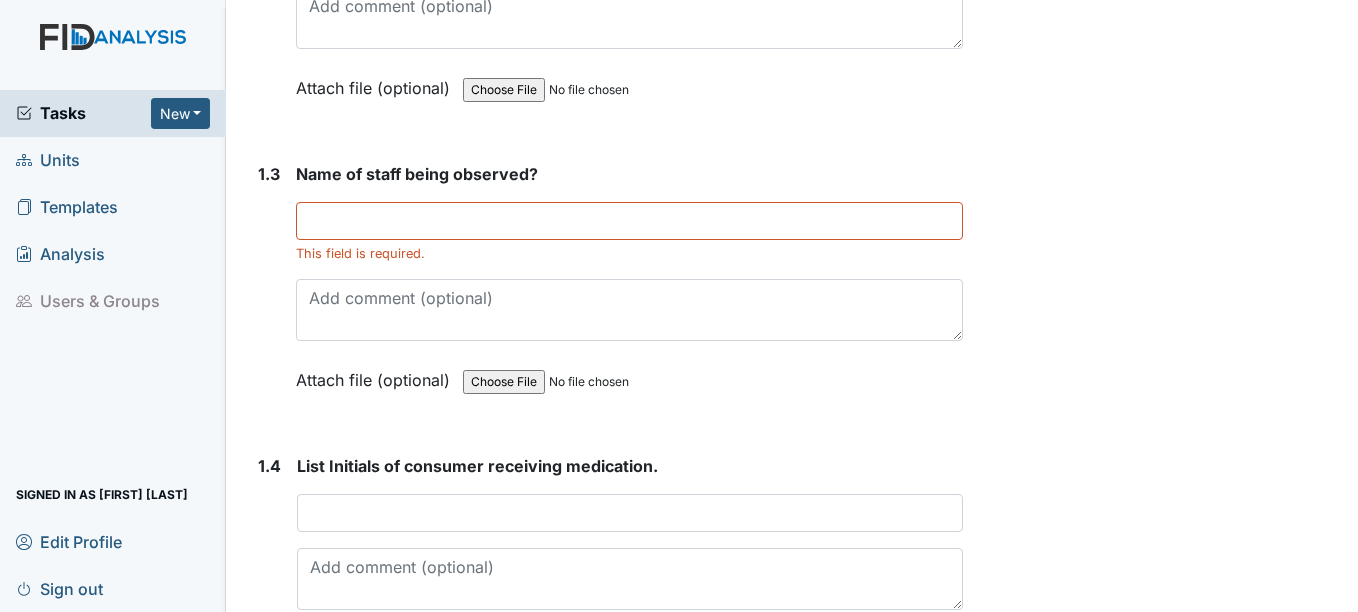 click on "Name of staff being observed?
This field is required.
Attach file (optional)
You can upload .pdf, .txt, .jpg, .jpeg, .png, .csv, .xls, or .doc files under 100MB." at bounding box center [629, 284] 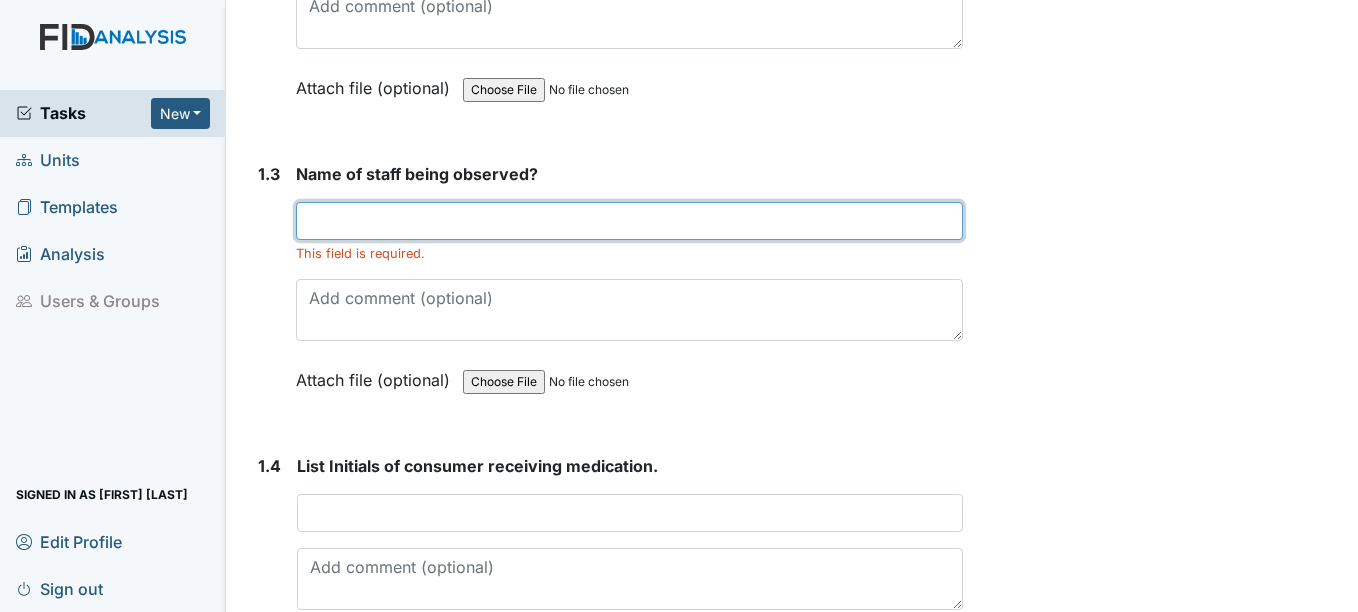 click at bounding box center (629, 221) 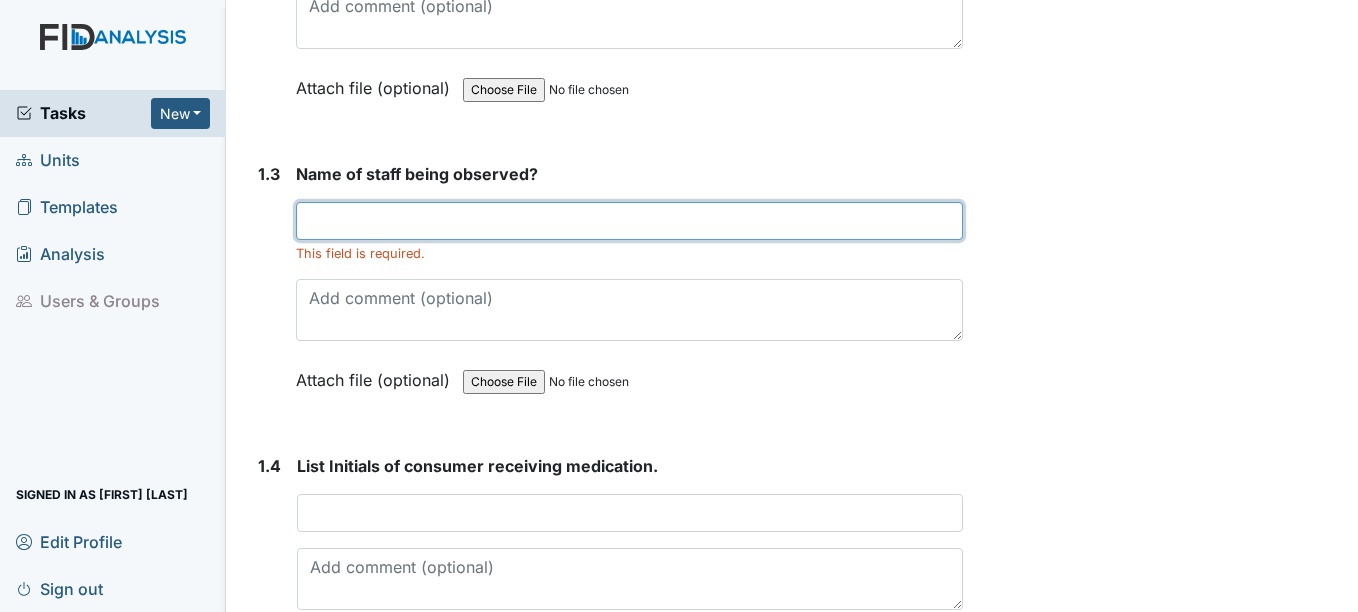 scroll, scrollTop: 800, scrollLeft: 0, axis: vertical 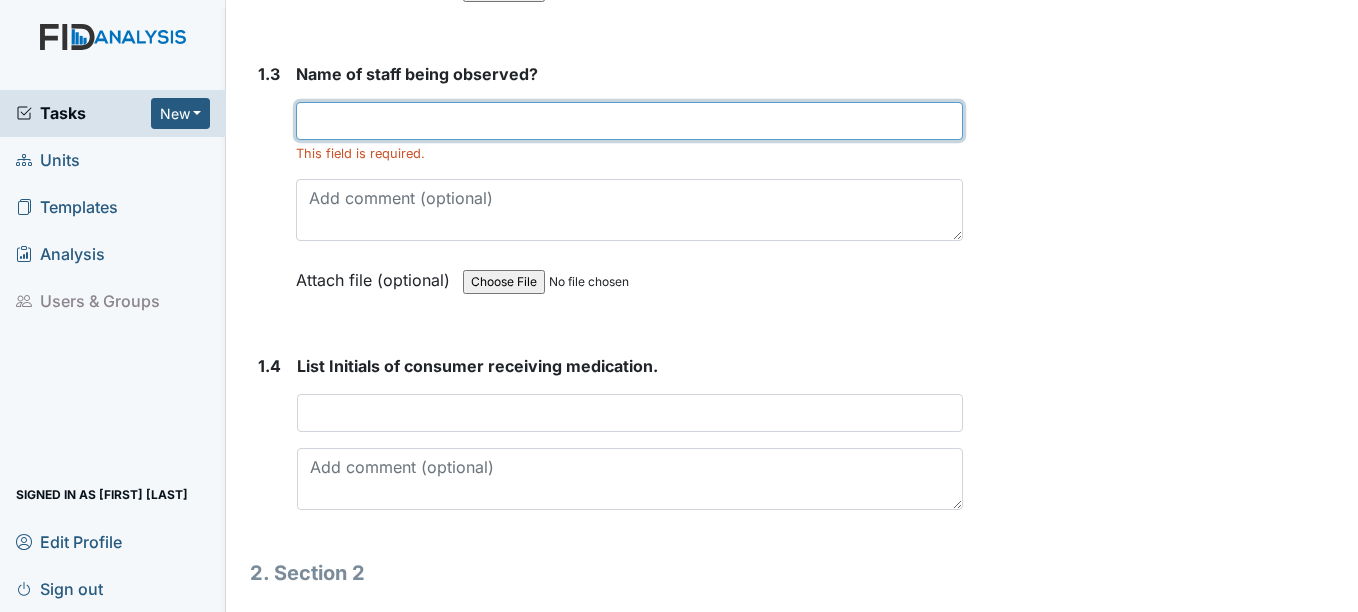 click at bounding box center (629, 121) 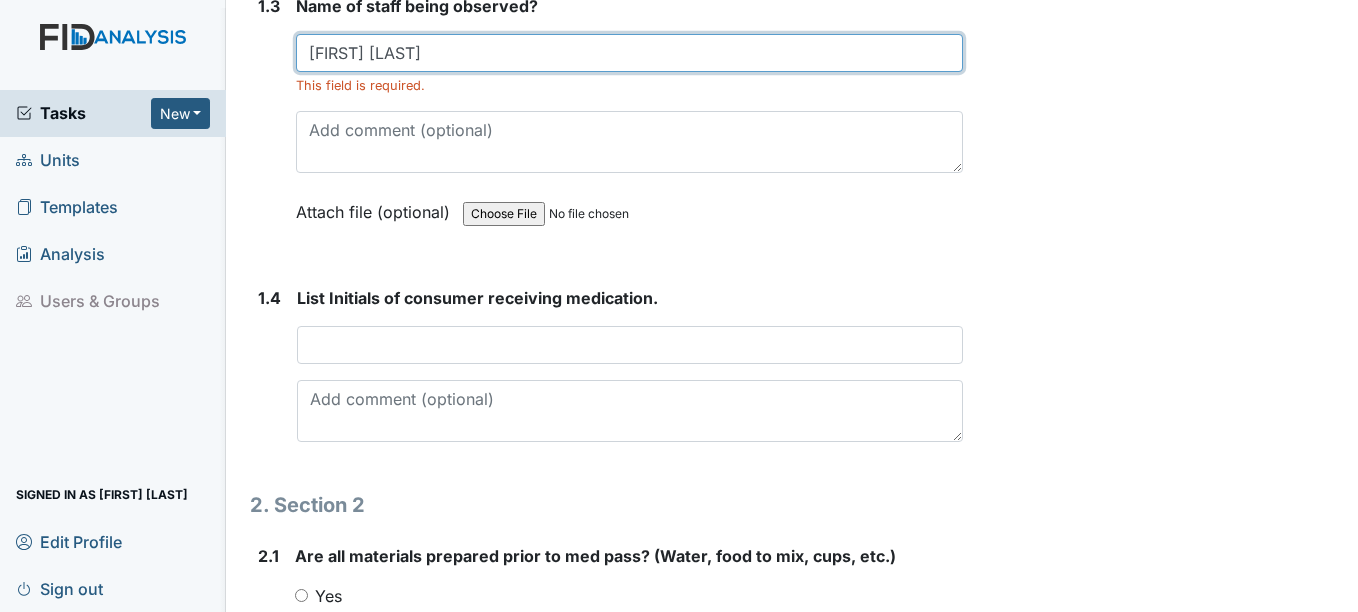 scroll, scrollTop: 900, scrollLeft: 0, axis: vertical 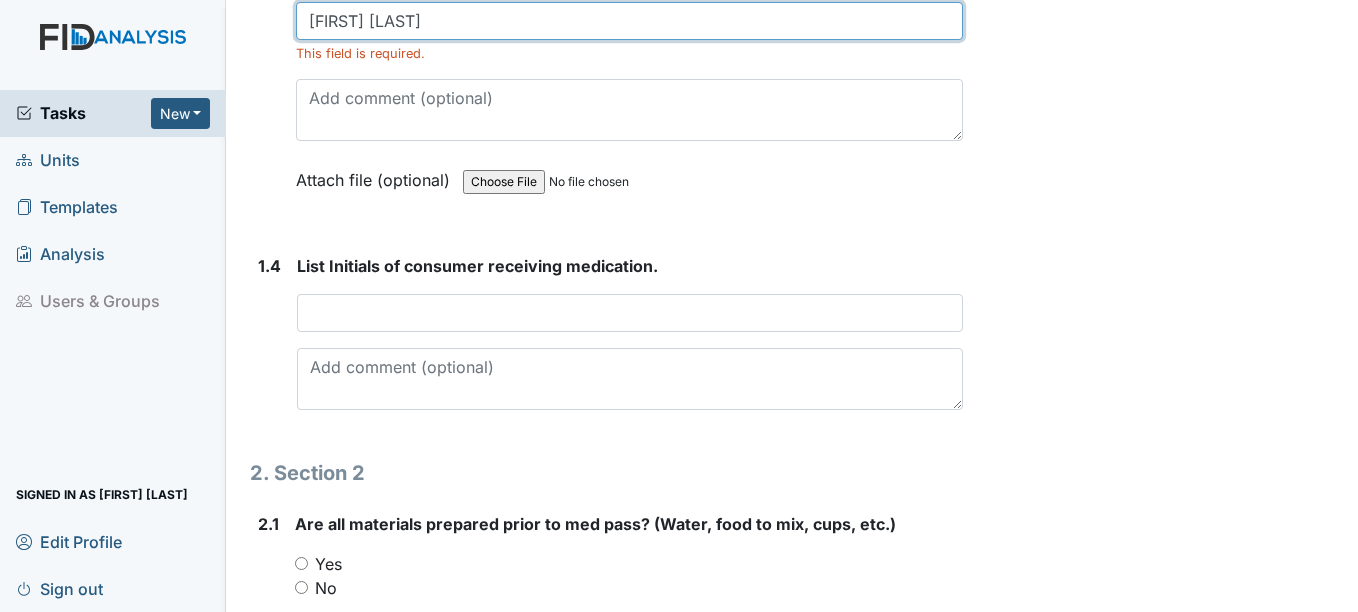 type on "[FIRST] [LAST]" 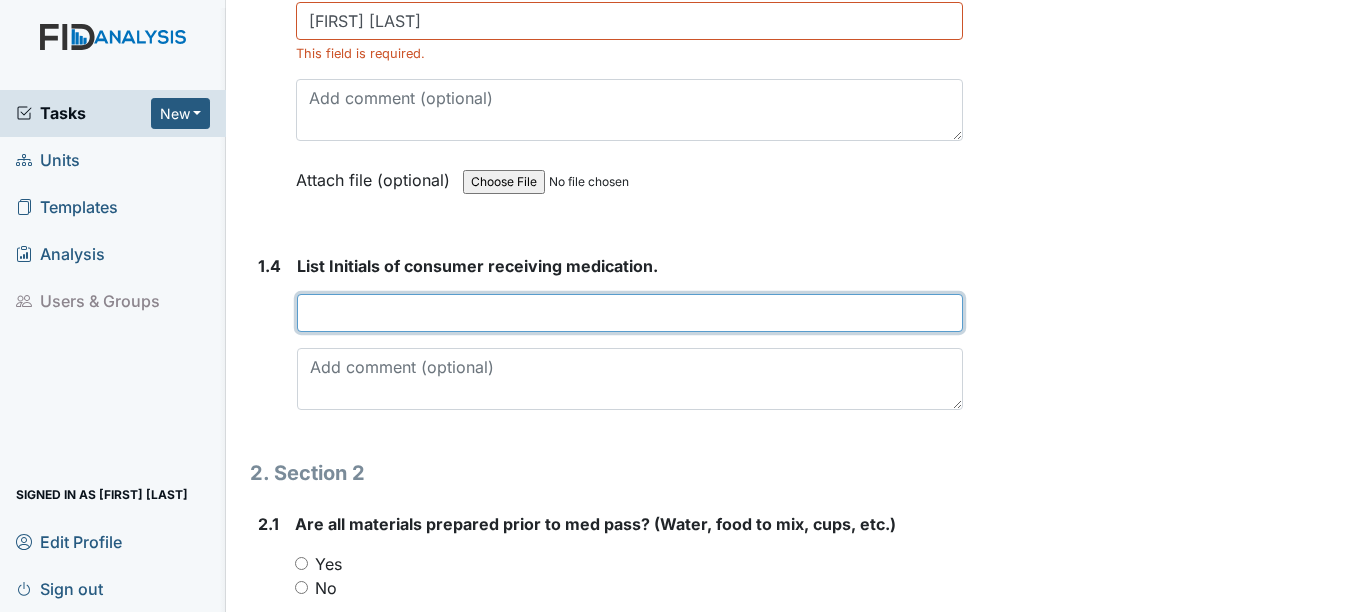 click at bounding box center (629, 313) 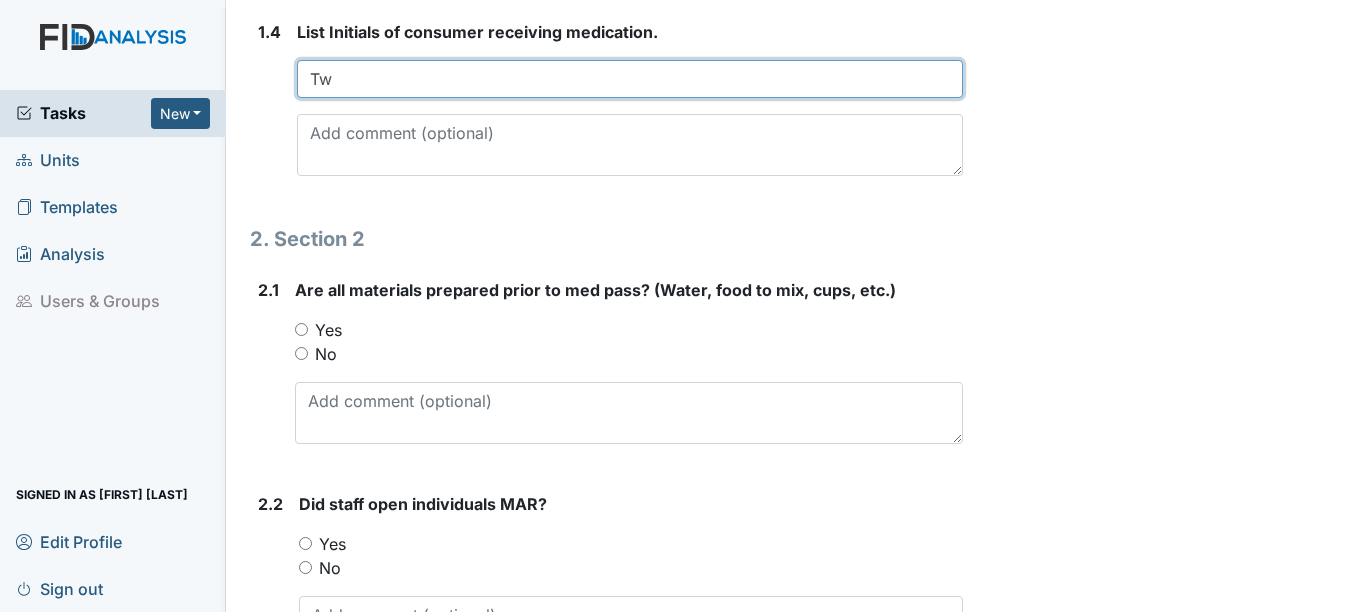 scroll, scrollTop: 1200, scrollLeft: 0, axis: vertical 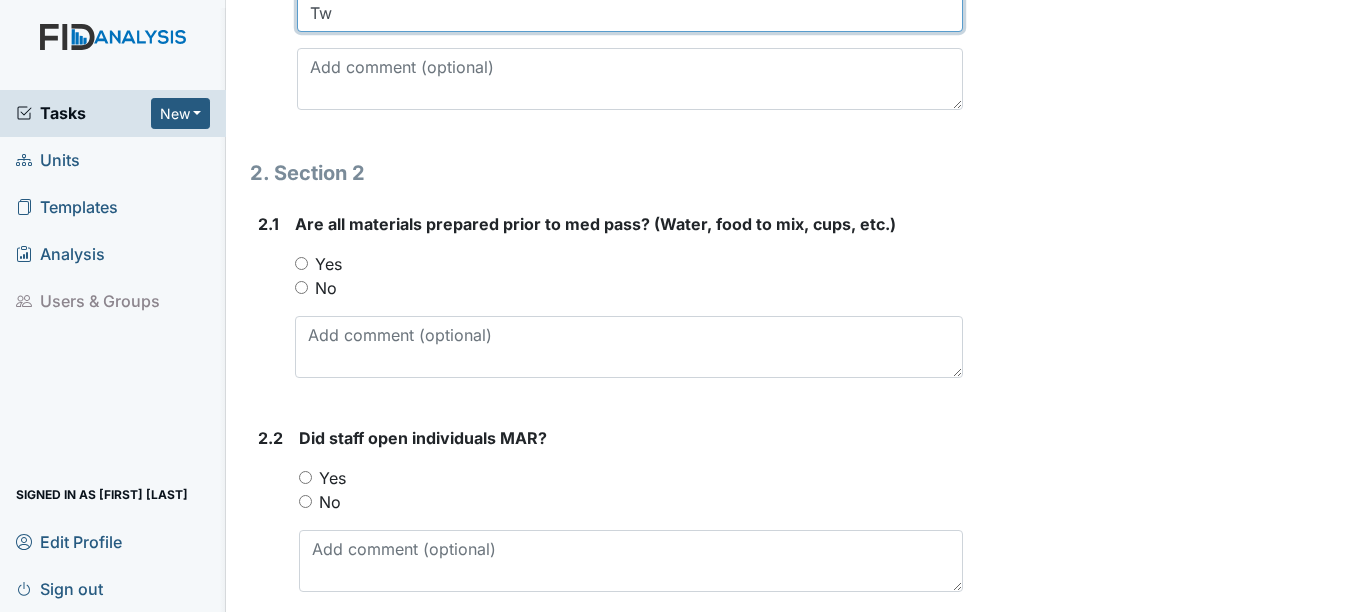 type on "Tw" 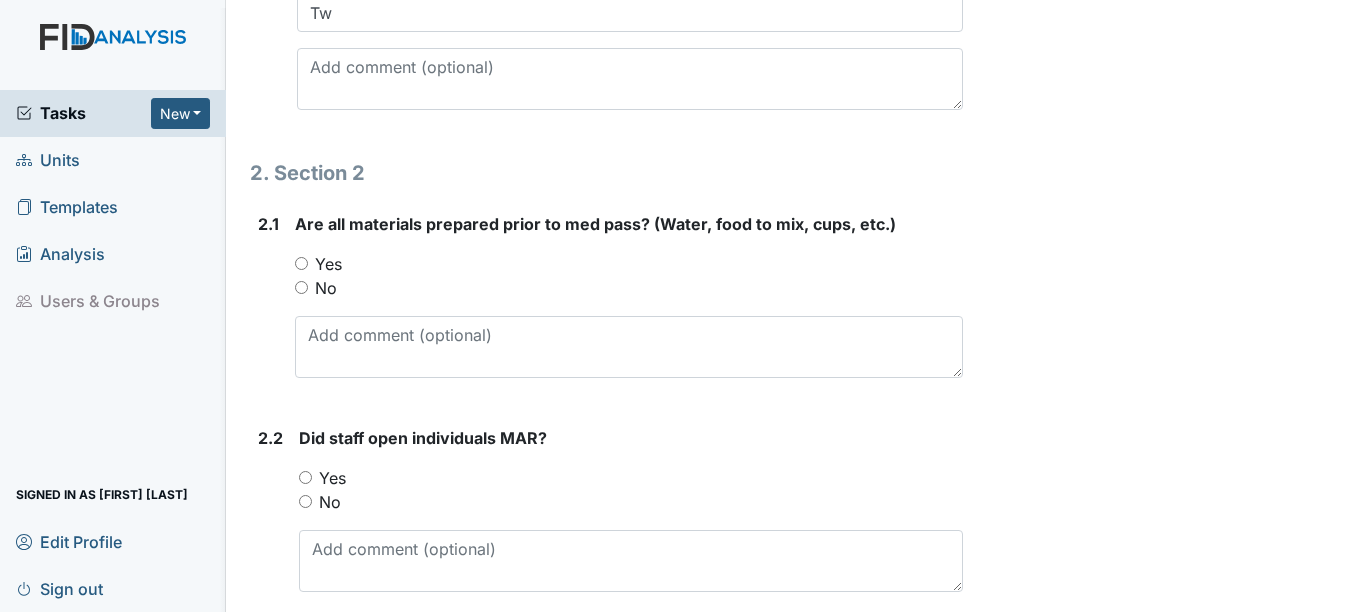click on "Yes" at bounding box center [628, 264] 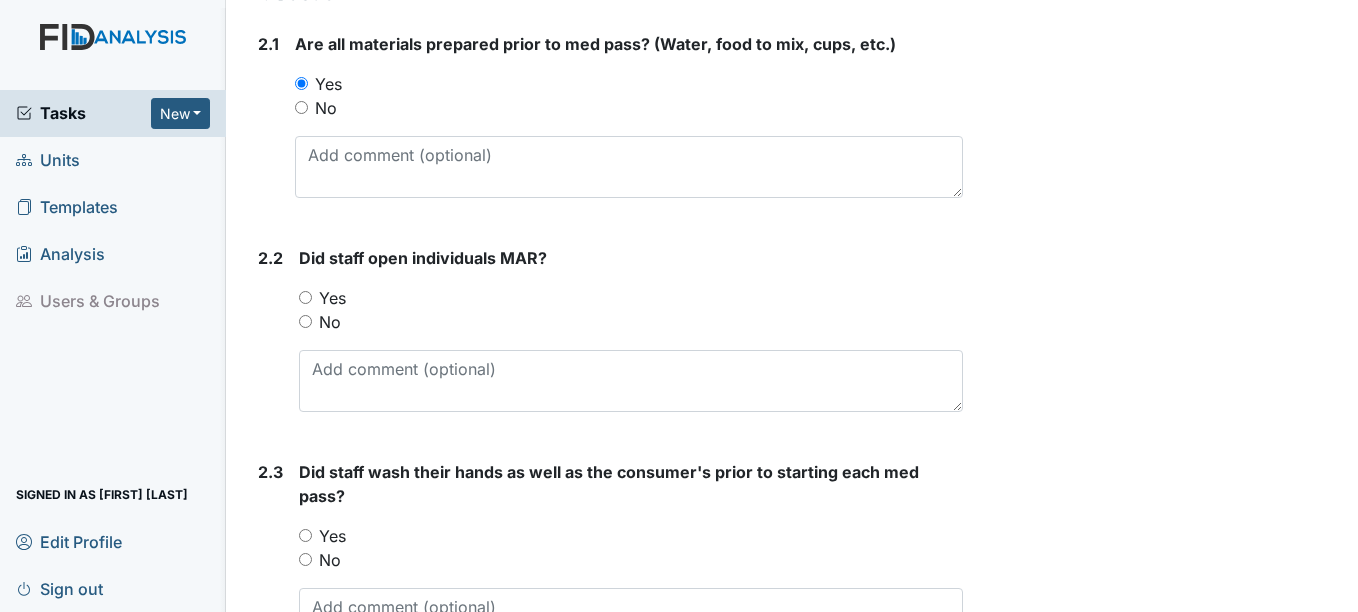 scroll, scrollTop: 1400, scrollLeft: 0, axis: vertical 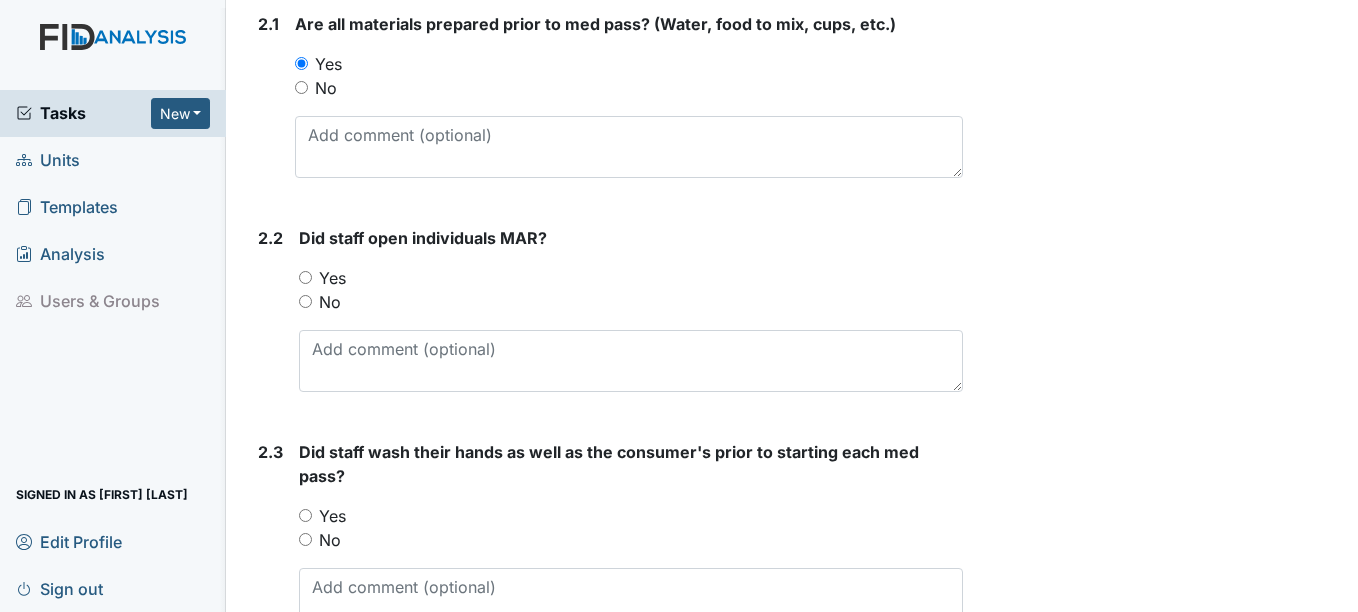 click on "Yes" at bounding box center (332, 278) 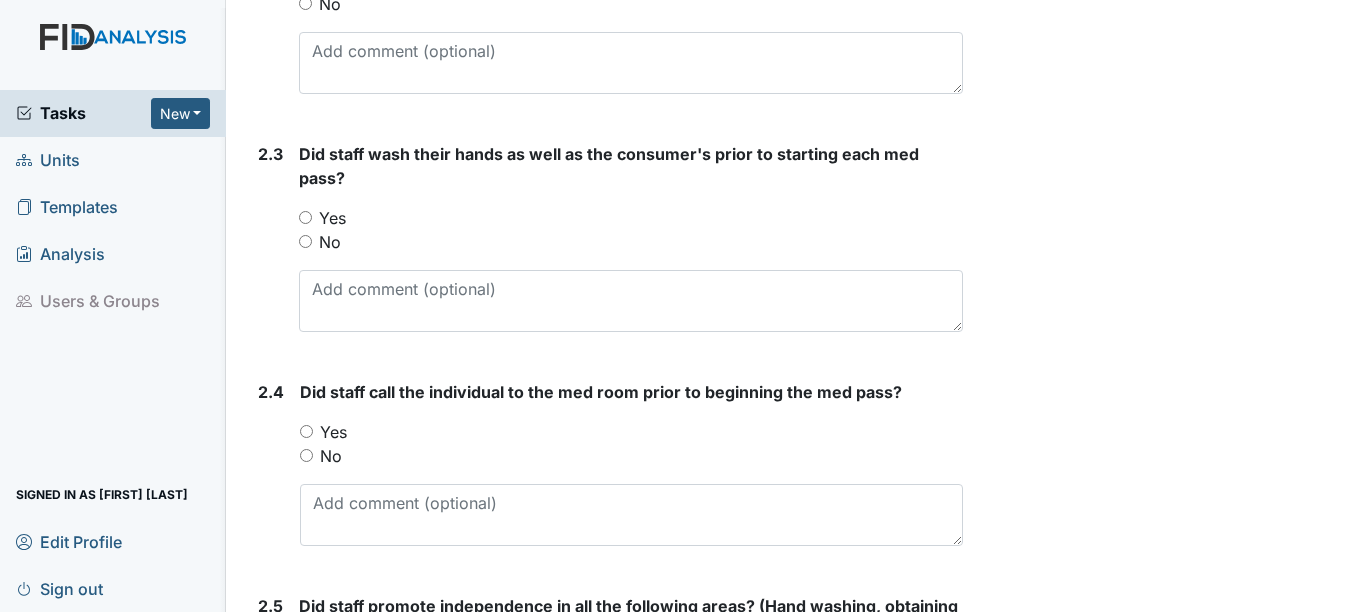 scroll, scrollTop: 1700, scrollLeft: 0, axis: vertical 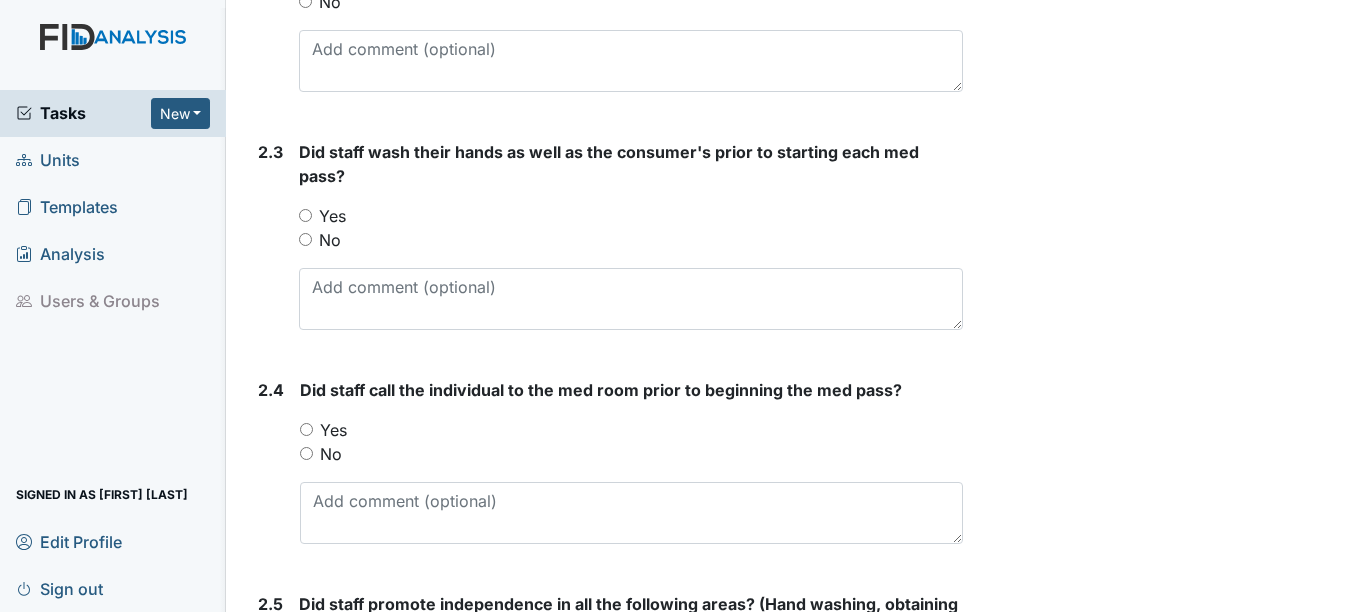 click on "Yes" at bounding box center [630, 216] 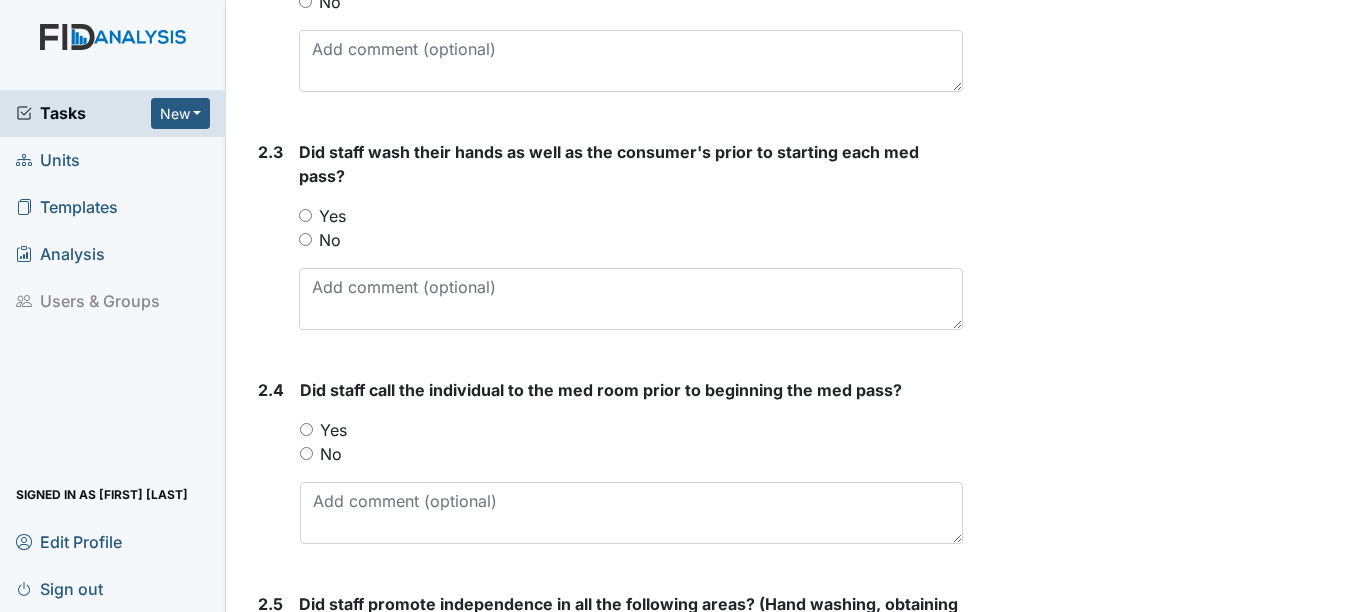 click on "Yes" at bounding box center [630, 216] 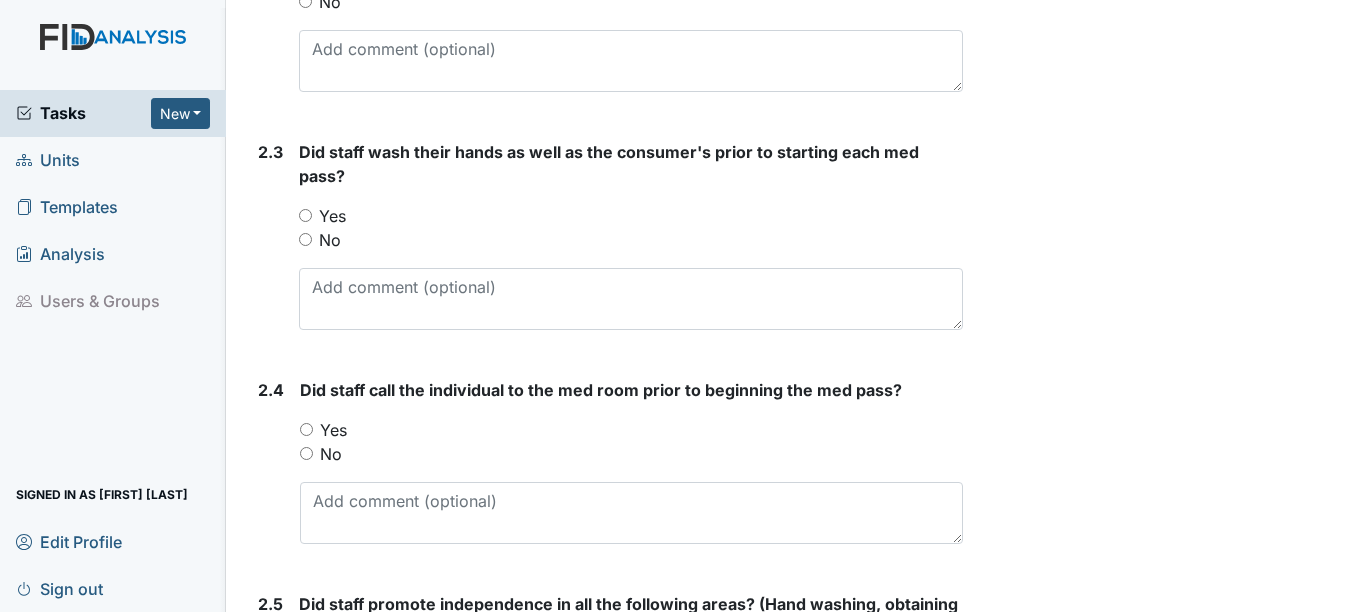 click on "Yes" at bounding box center [332, 216] 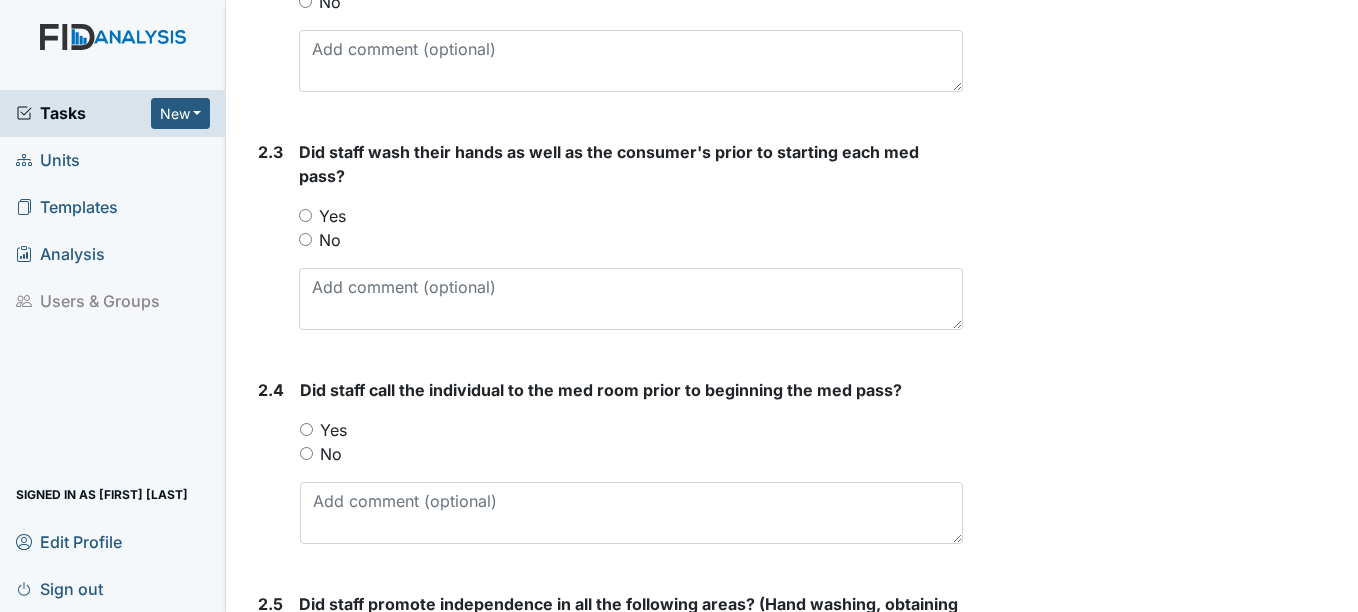 radio on "true" 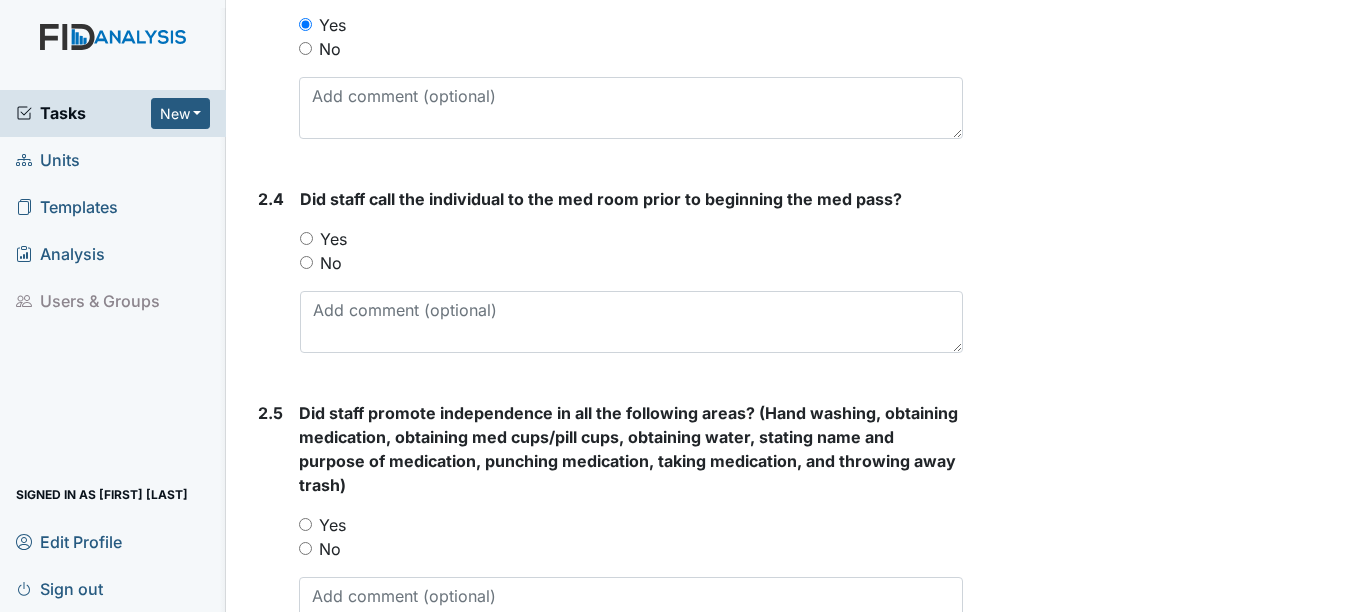 scroll, scrollTop: 1900, scrollLeft: 0, axis: vertical 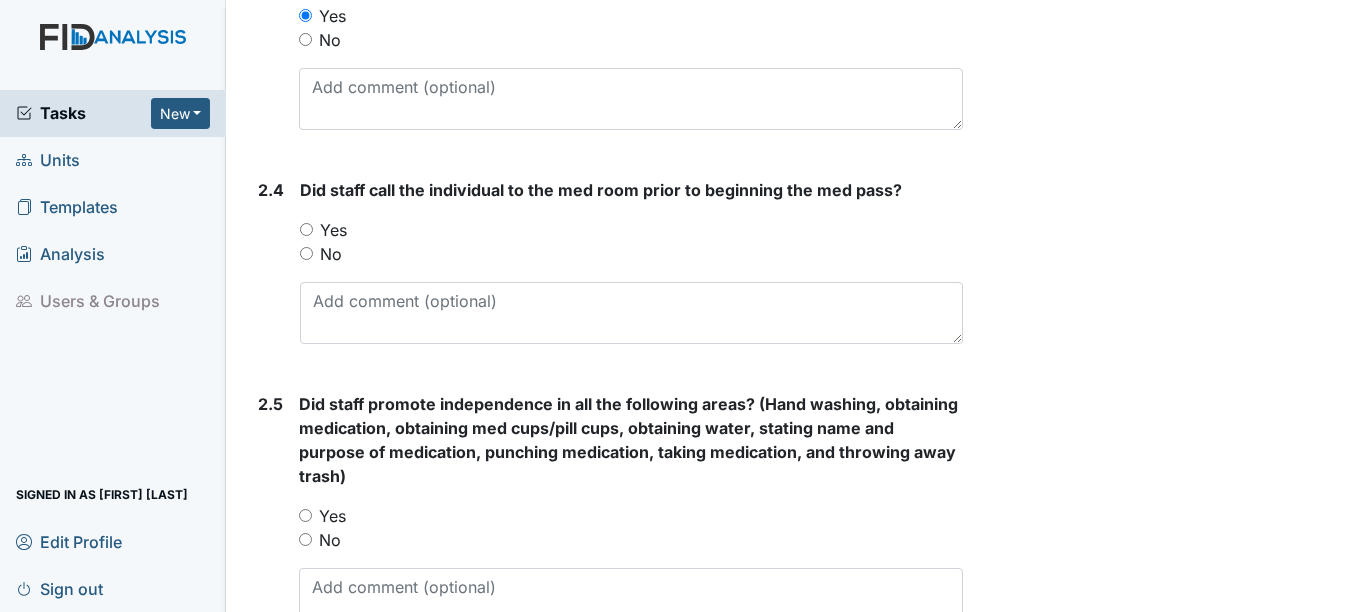 click on "Yes" at bounding box center [631, 230] 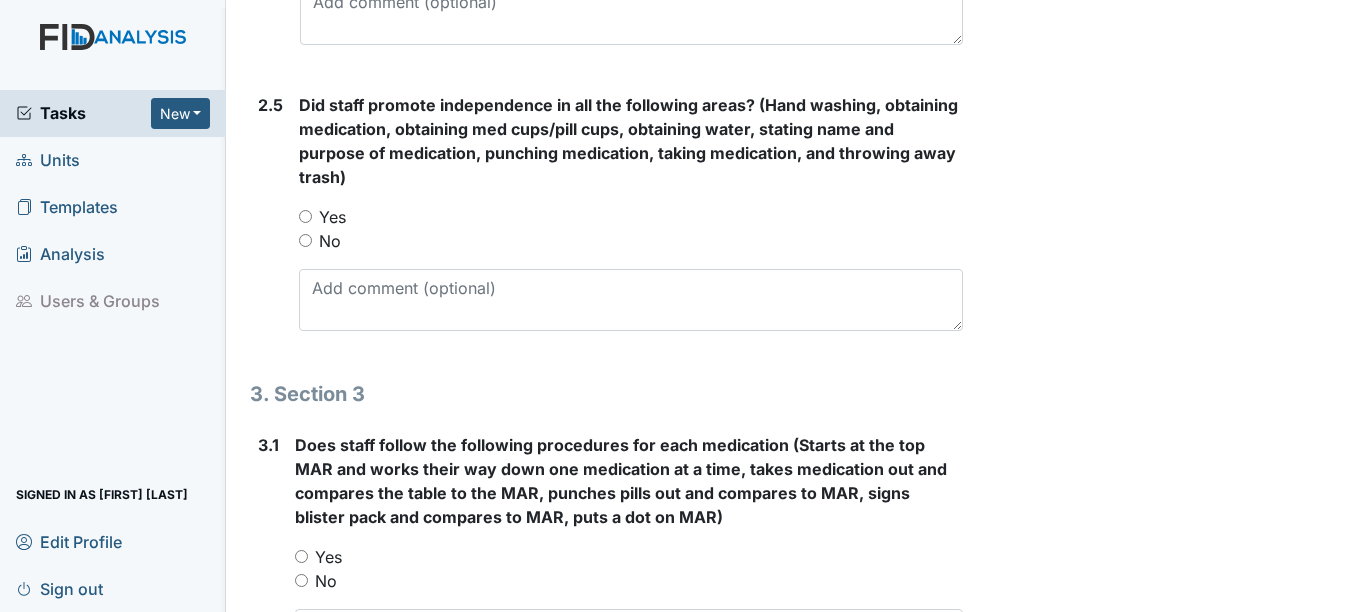 scroll, scrollTop: 2200, scrollLeft: 0, axis: vertical 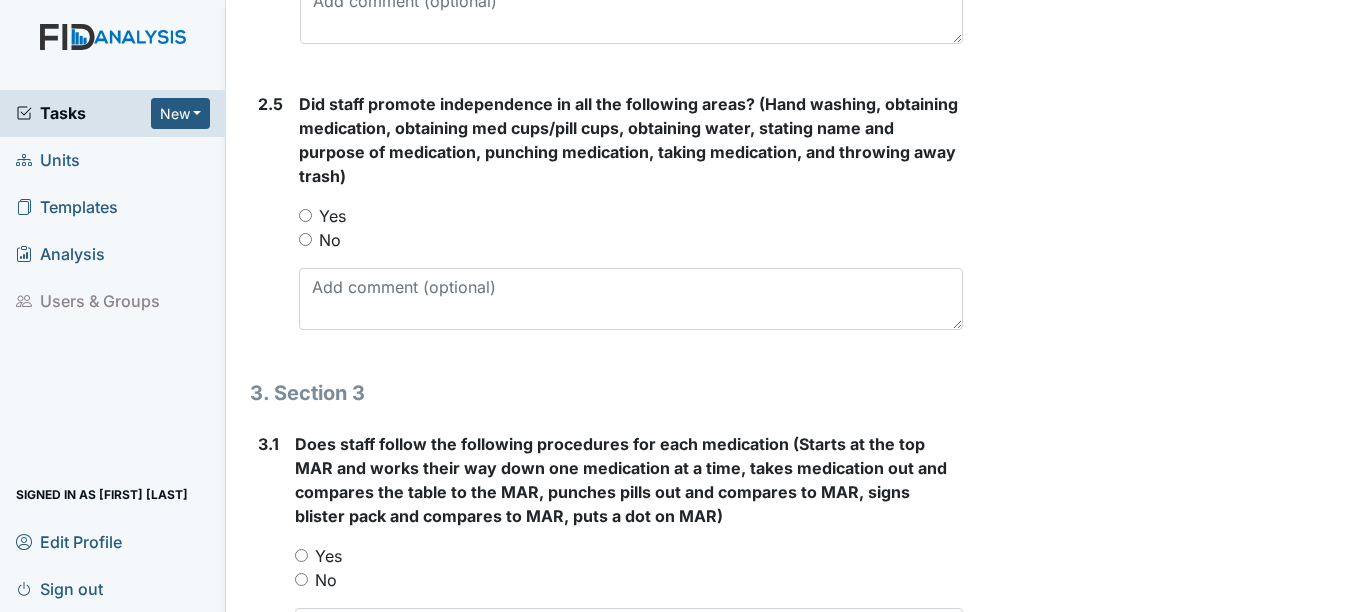 click on "Yes" at bounding box center (332, 216) 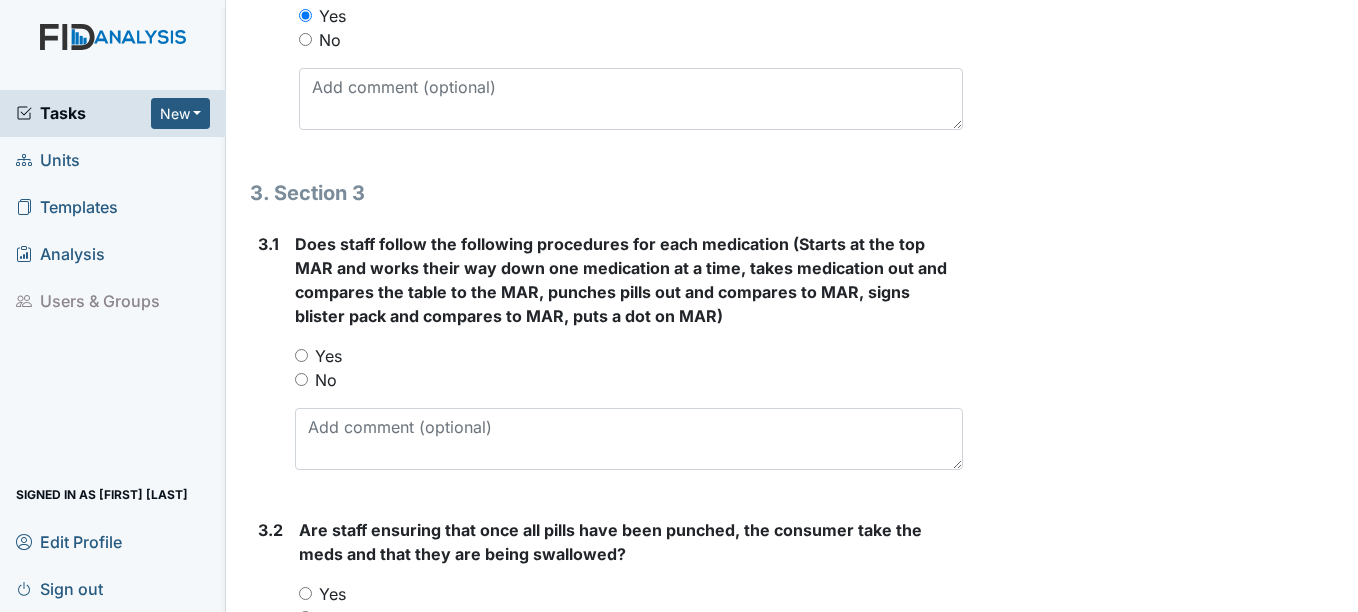scroll, scrollTop: 2500, scrollLeft: 0, axis: vertical 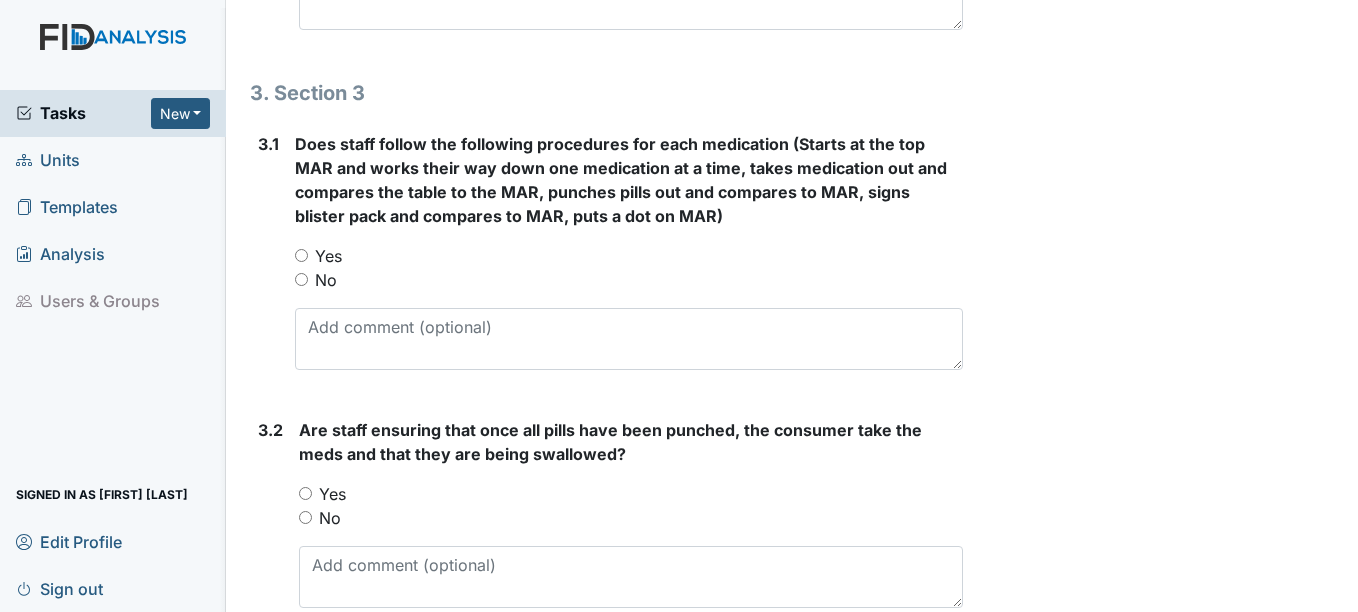 click on "Yes" at bounding box center [328, 256] 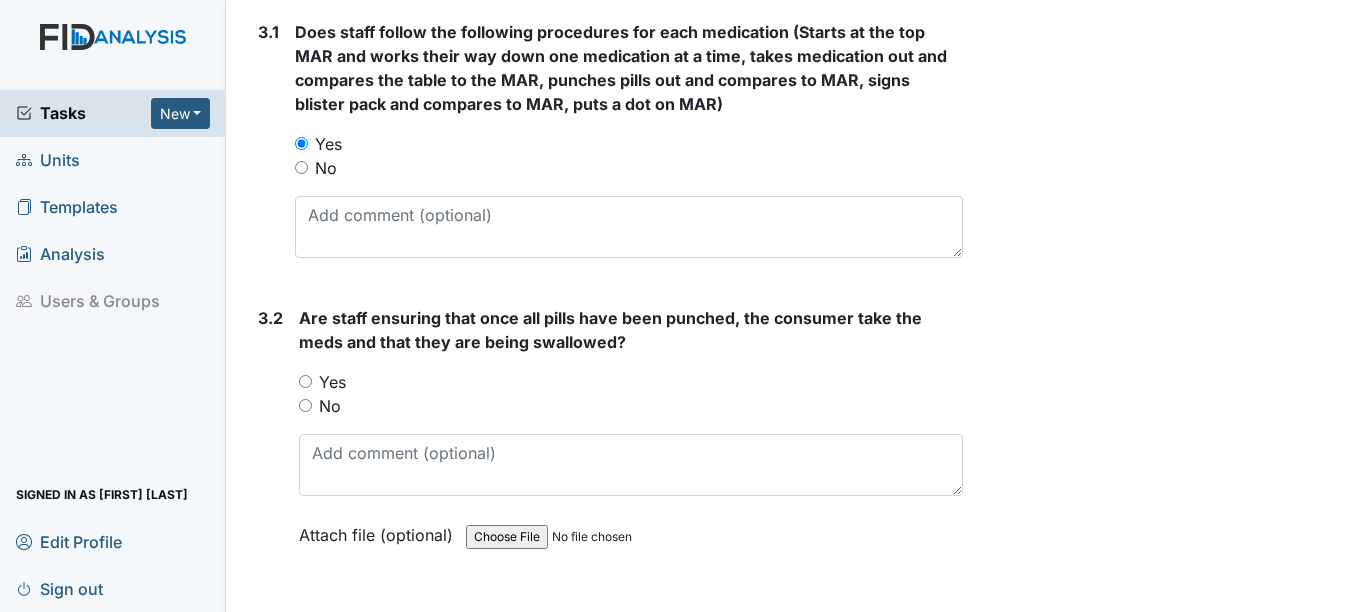 scroll, scrollTop: 2700, scrollLeft: 0, axis: vertical 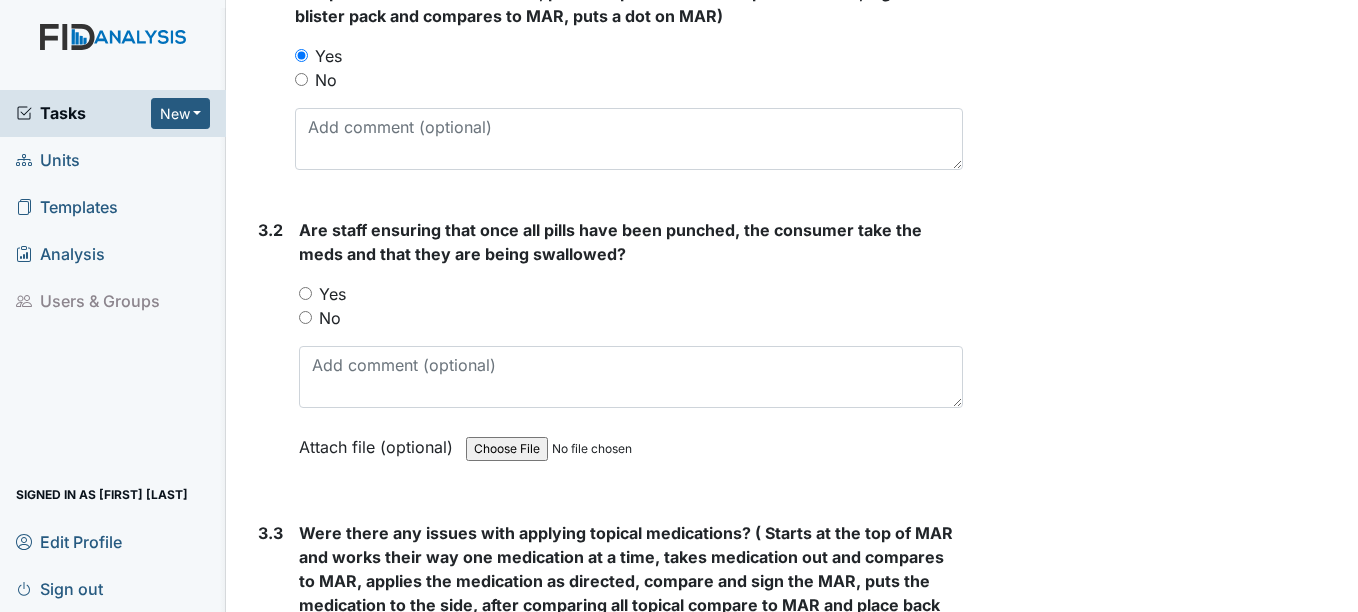 click on "Yes" at bounding box center (332, 294) 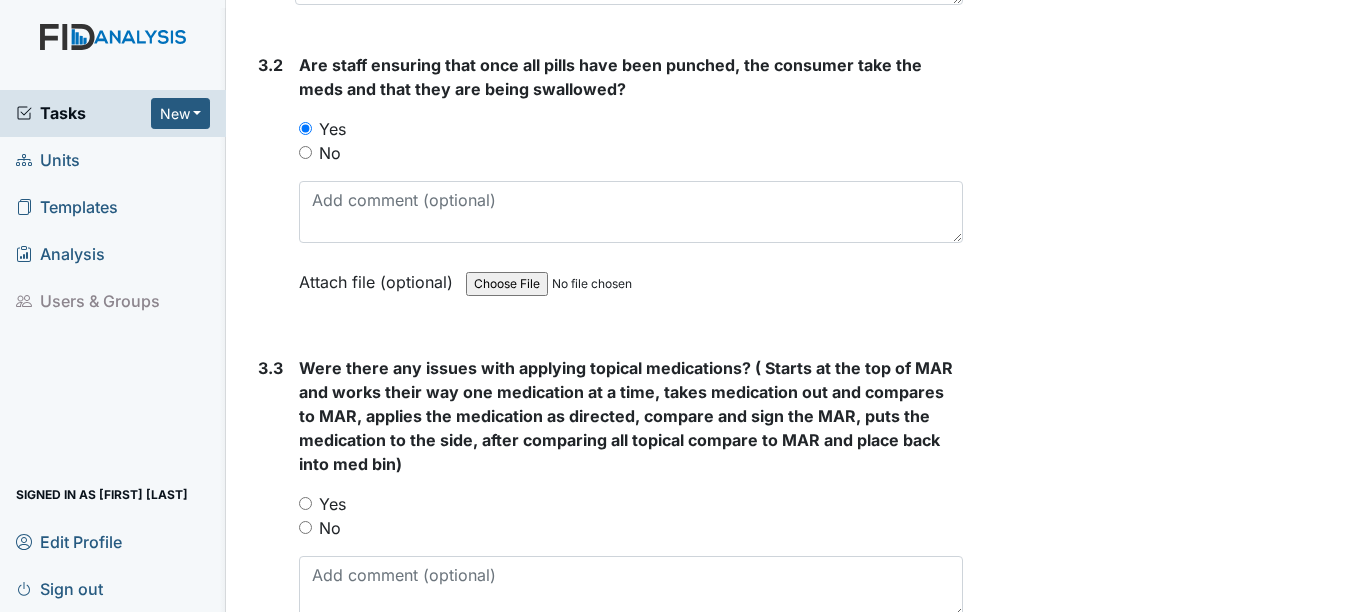 scroll, scrollTop: 2900, scrollLeft: 0, axis: vertical 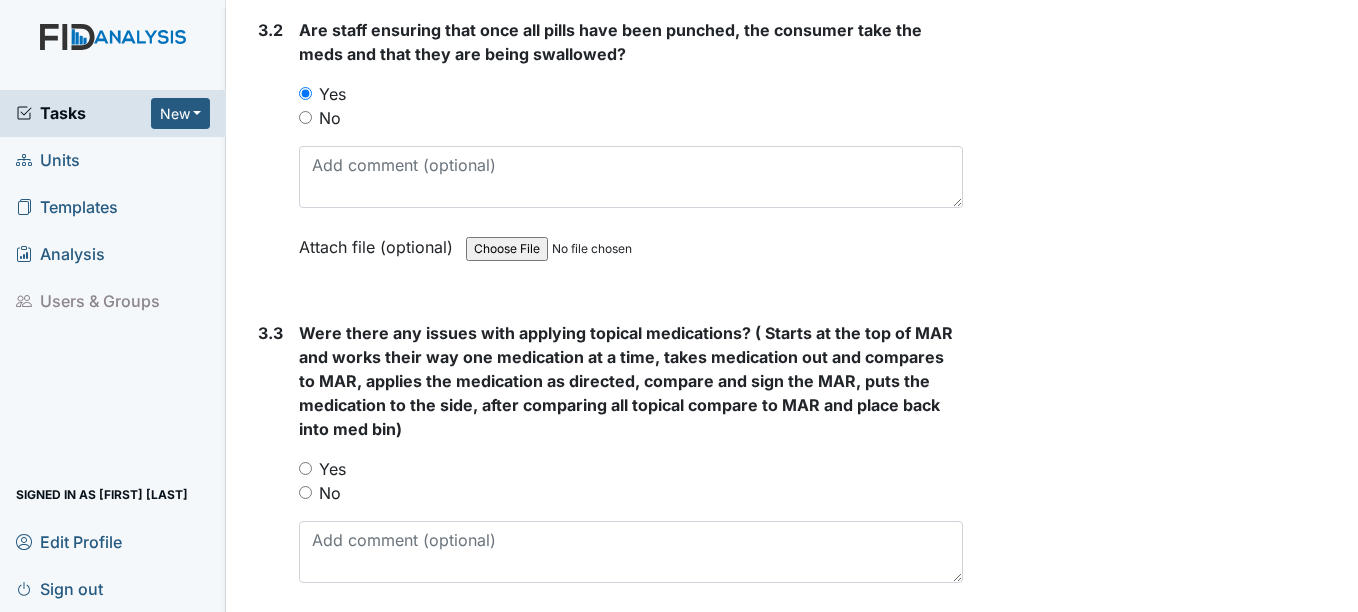 click on "Yes" at bounding box center [332, 469] 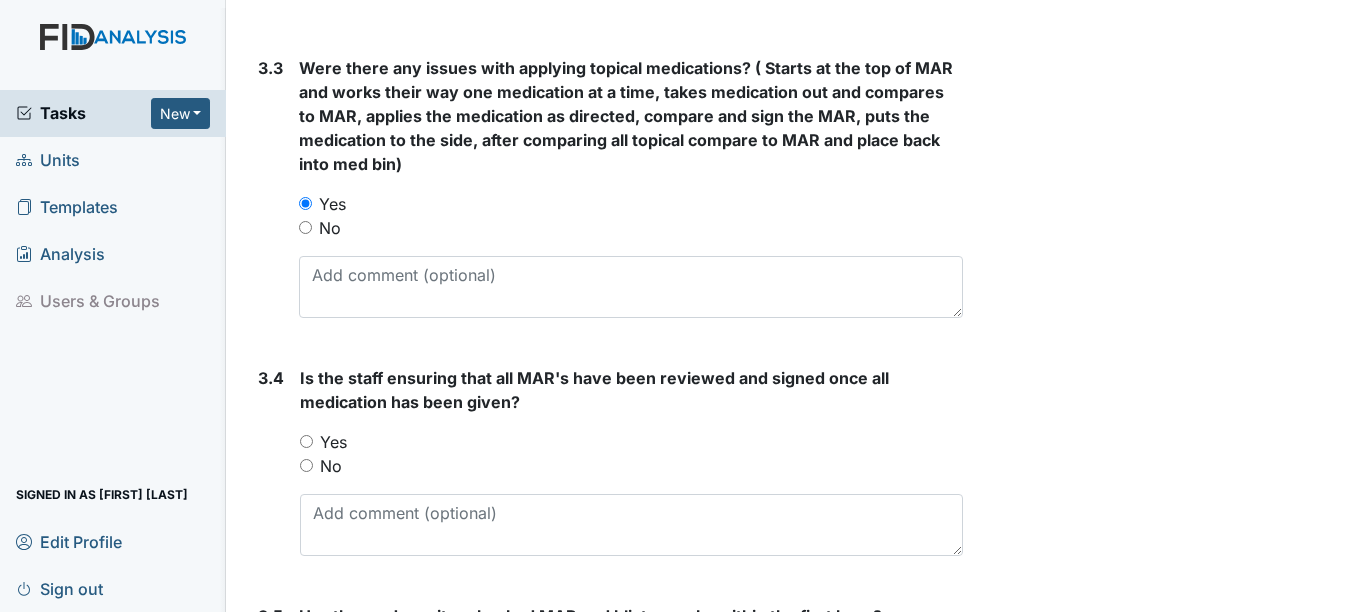 scroll, scrollTop: 3200, scrollLeft: 0, axis: vertical 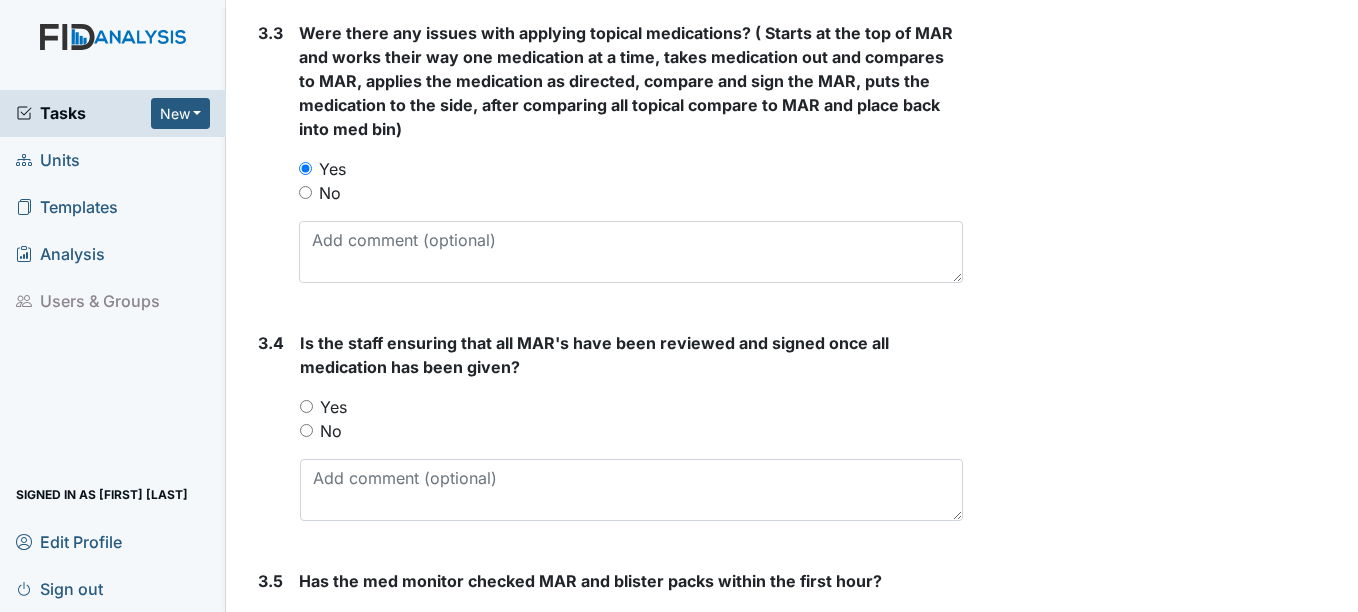 click on "No" at bounding box center (330, 193) 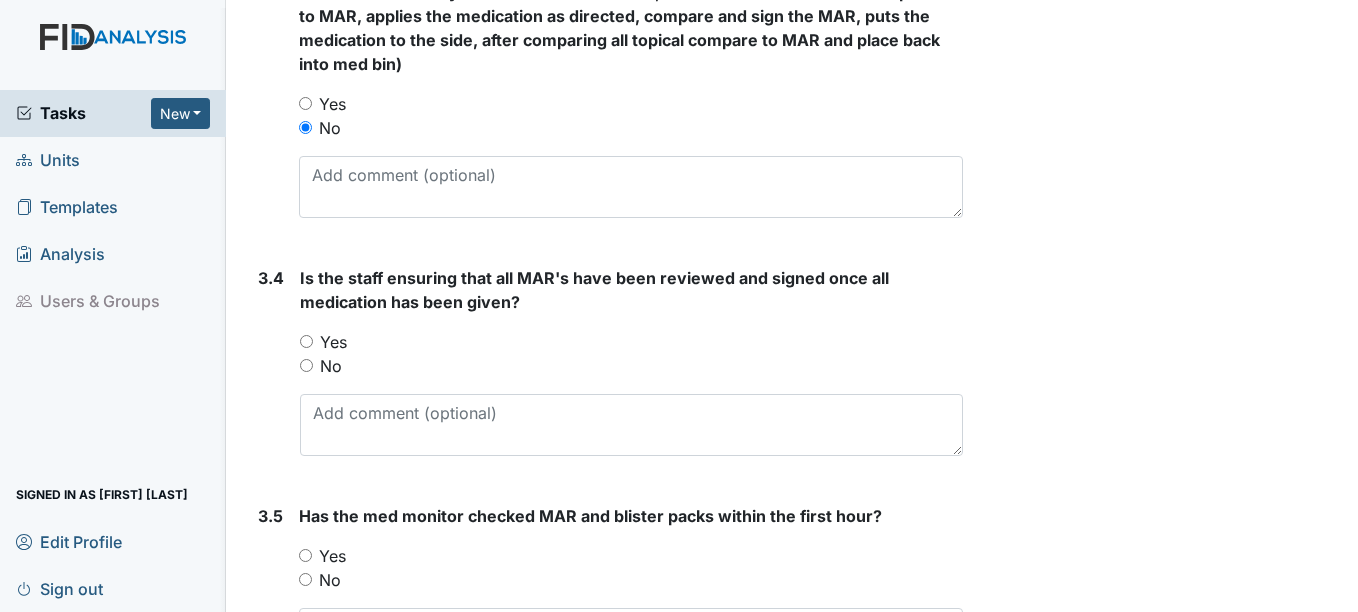 scroll, scrollTop: 3300, scrollLeft: 0, axis: vertical 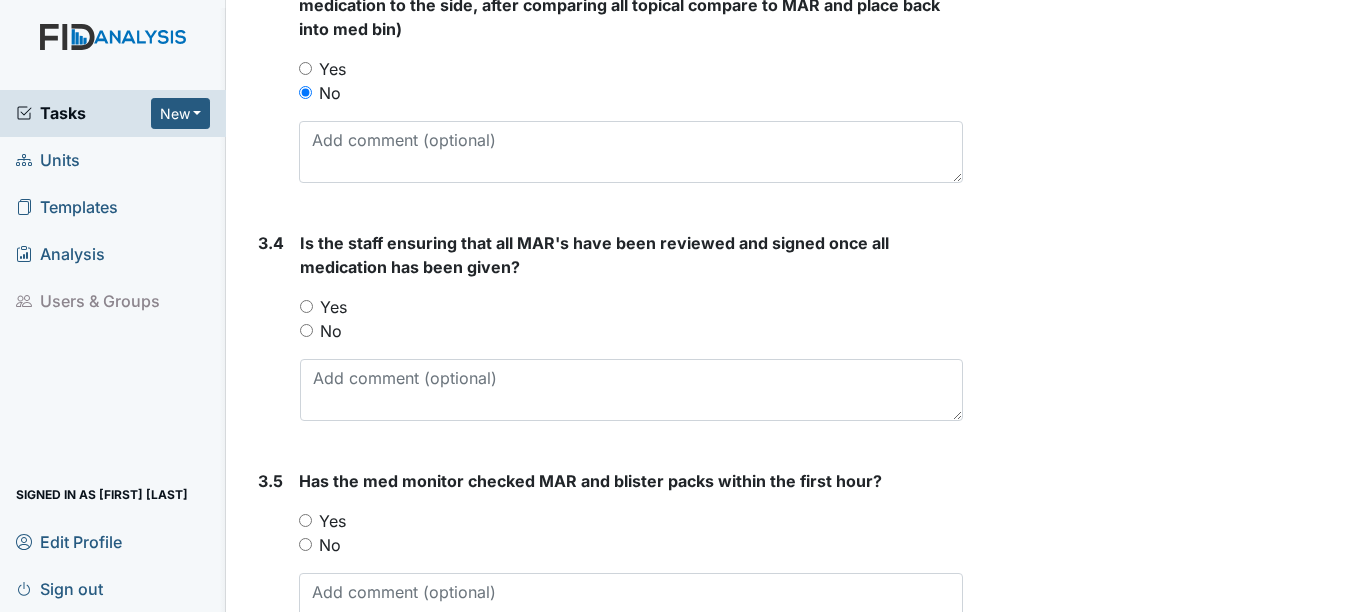 click on "Yes" at bounding box center [333, 307] 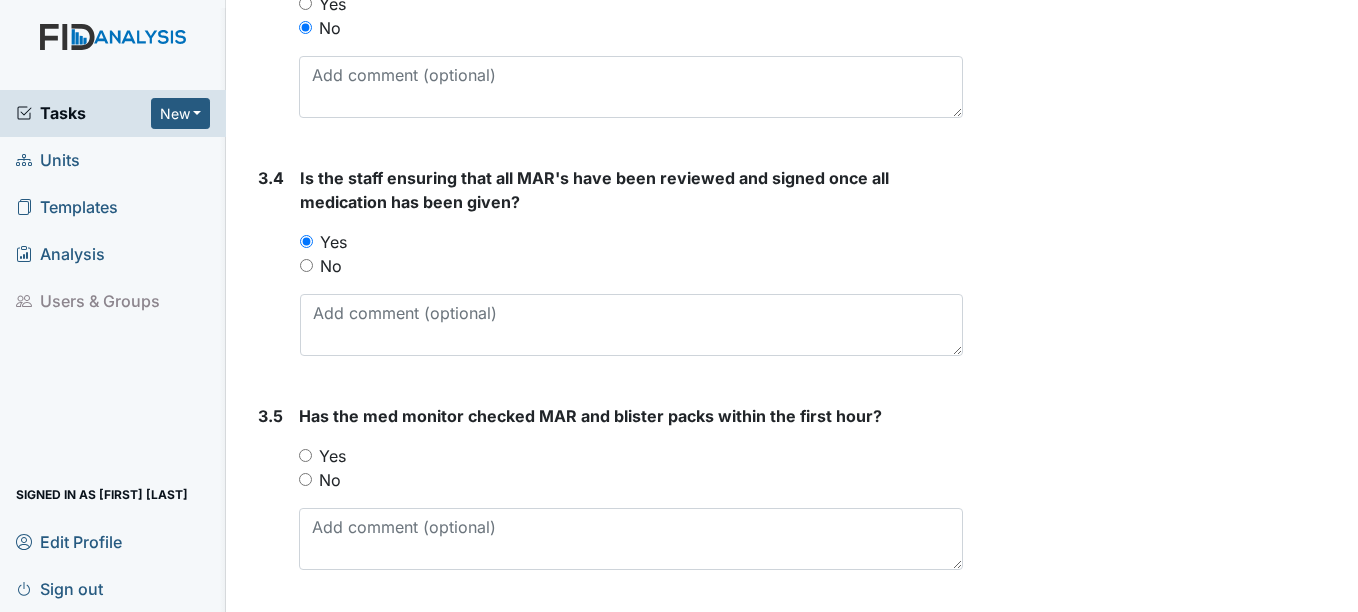 scroll, scrollTop: 3425, scrollLeft: 0, axis: vertical 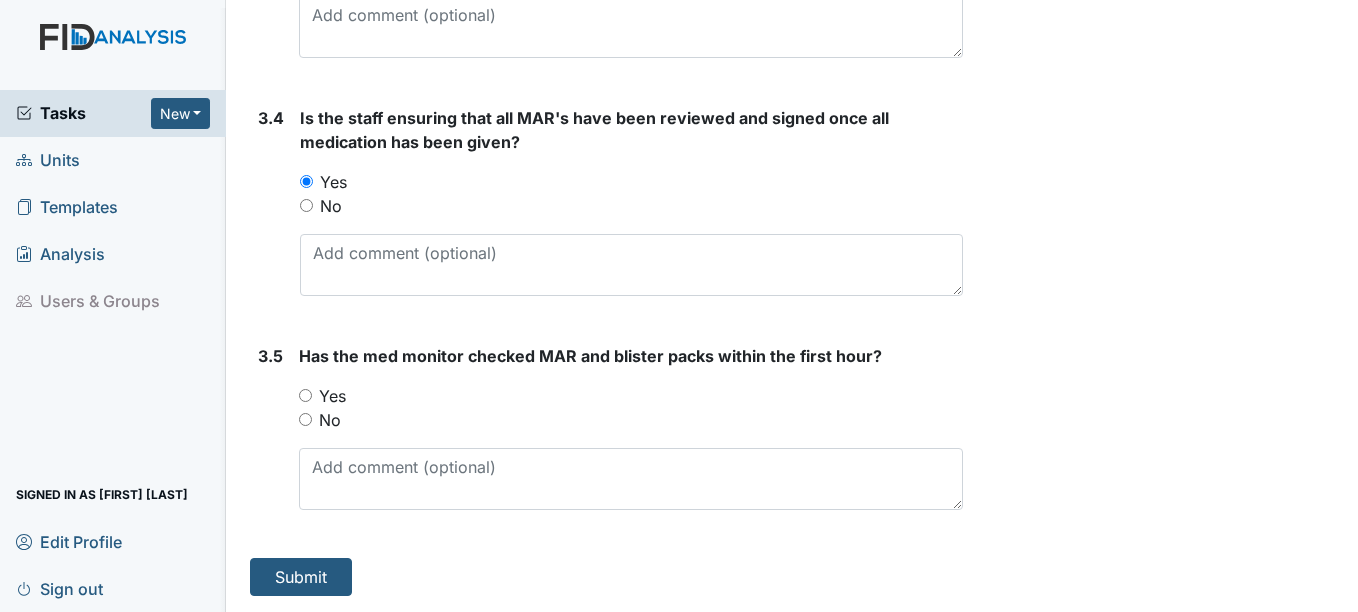 click on "Yes" at bounding box center (332, 396) 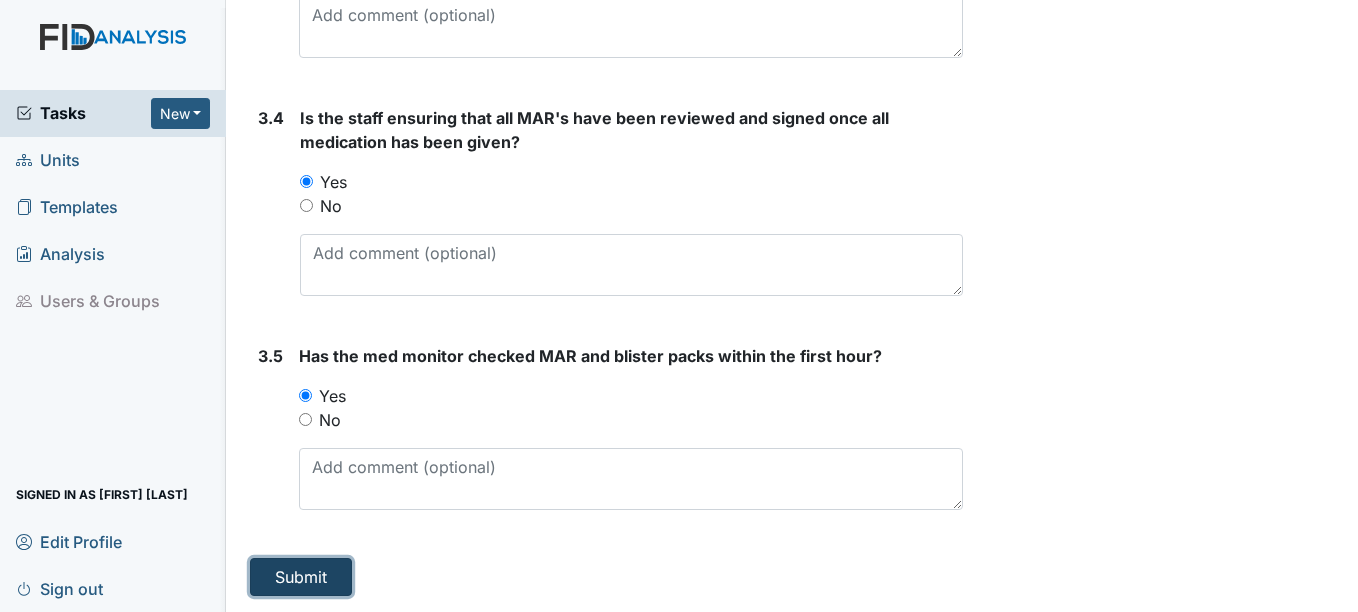 click on "Submit" at bounding box center [301, 577] 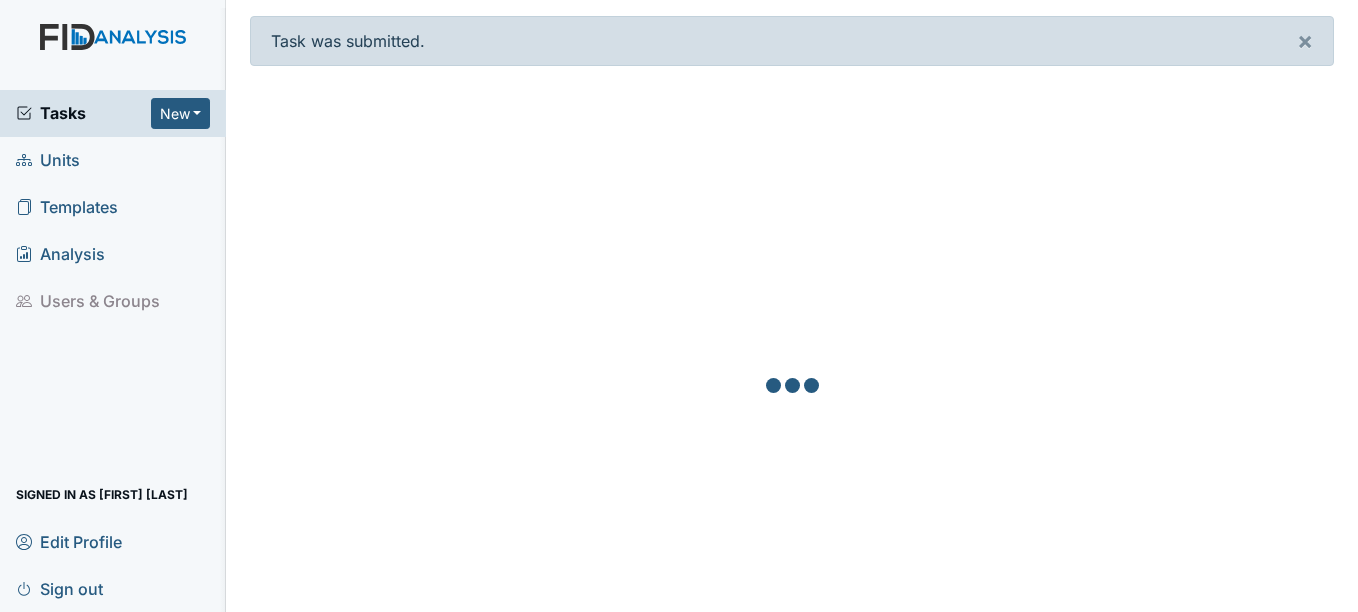 scroll, scrollTop: 0, scrollLeft: 0, axis: both 